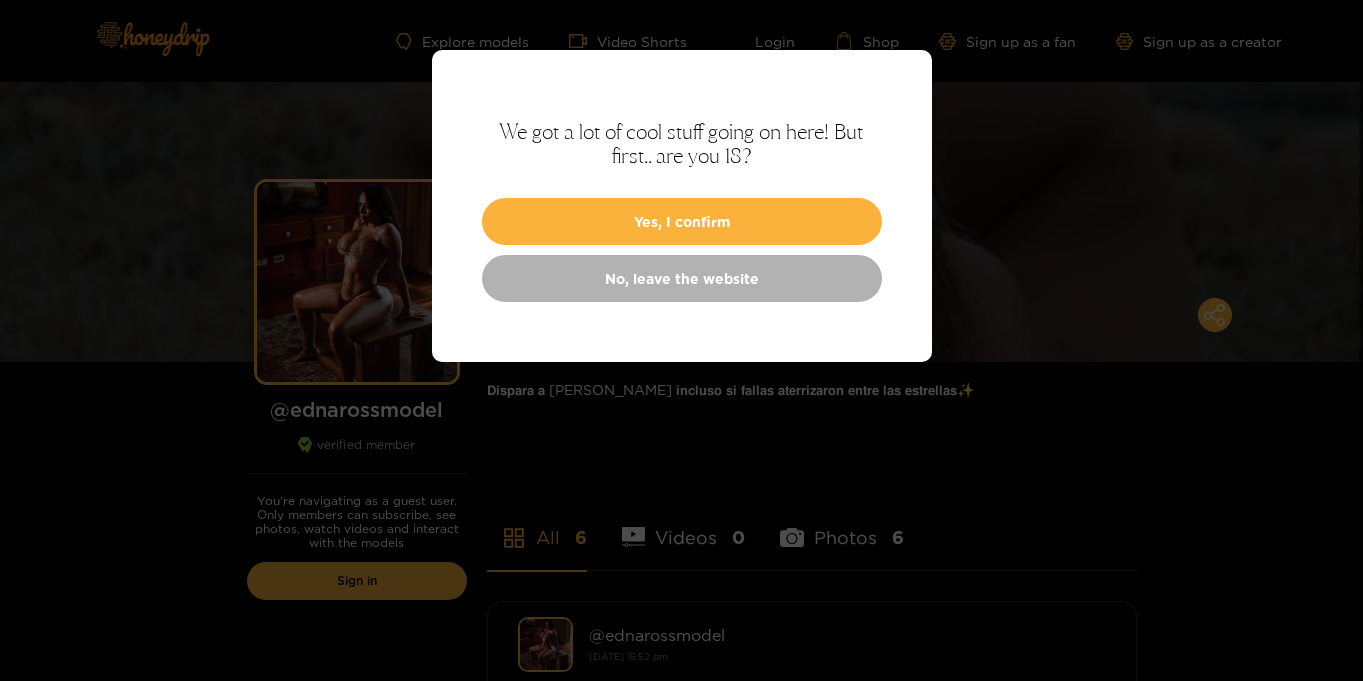 scroll, scrollTop: 0, scrollLeft: 0, axis: both 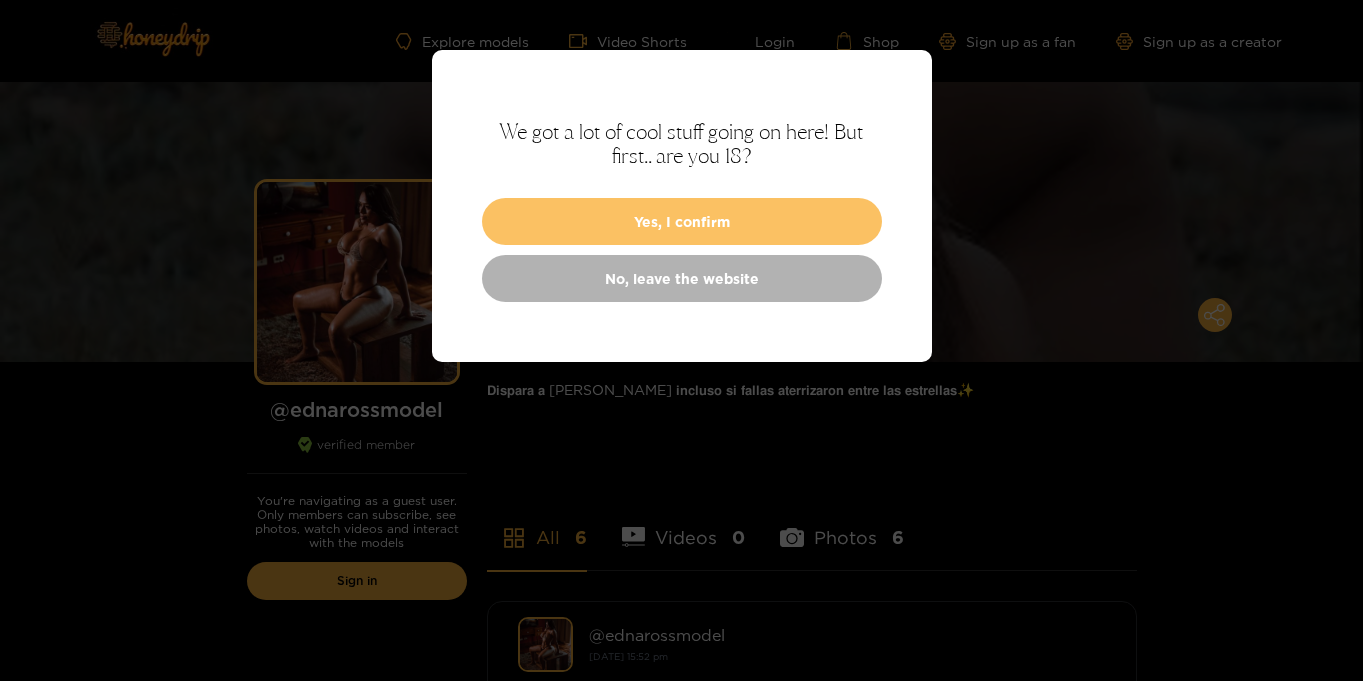 click on "Yes, I confirm" at bounding box center (682, 221) 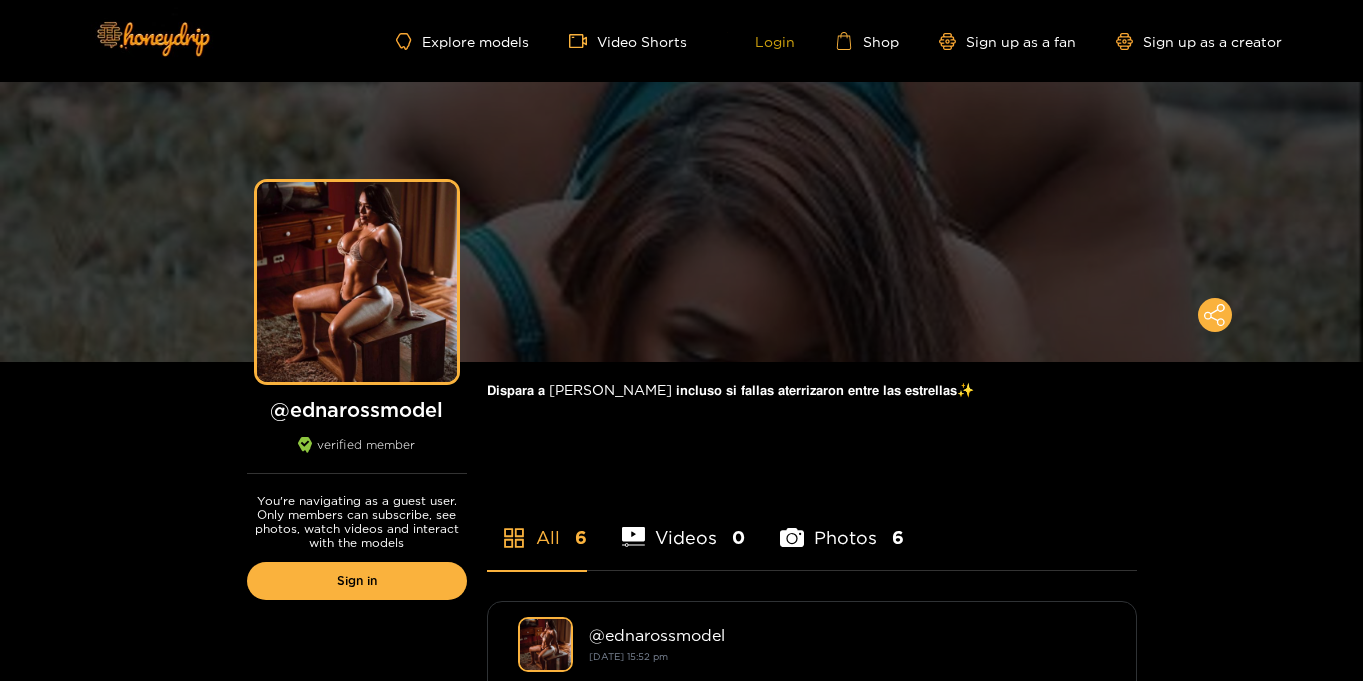 click on "Login" at bounding box center [761, 41] 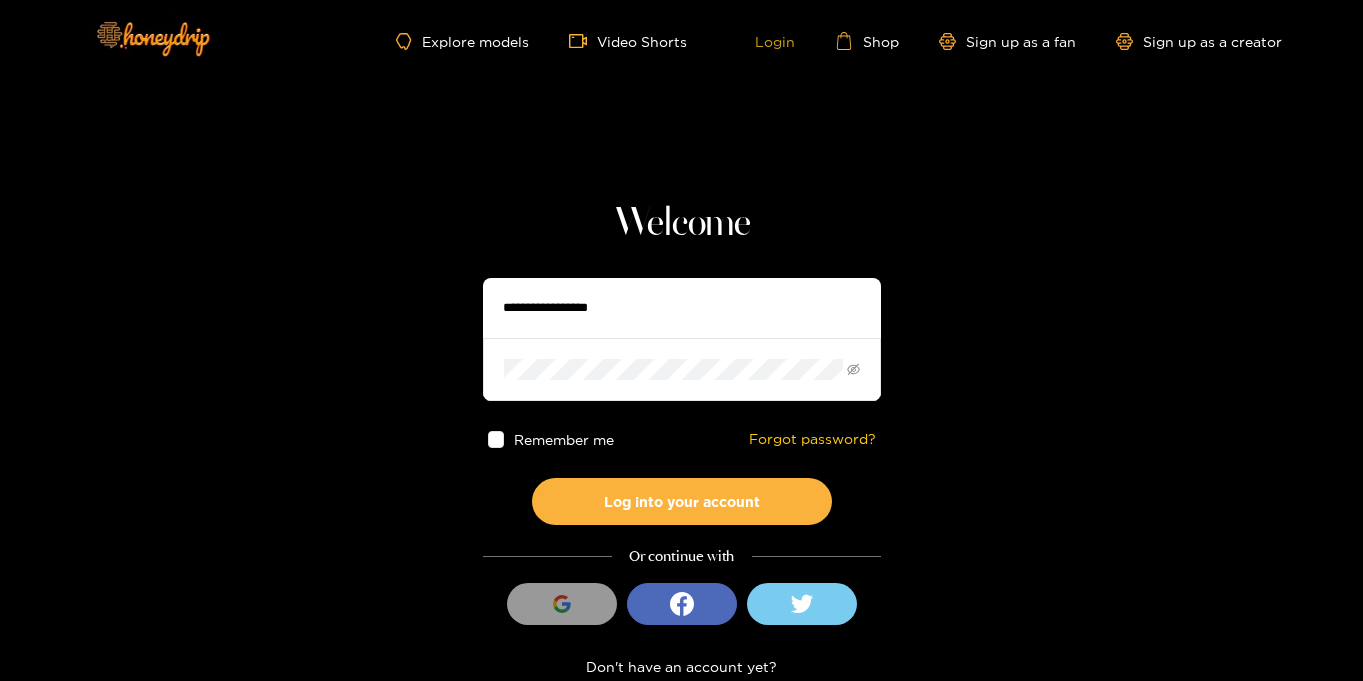 type on "**********" 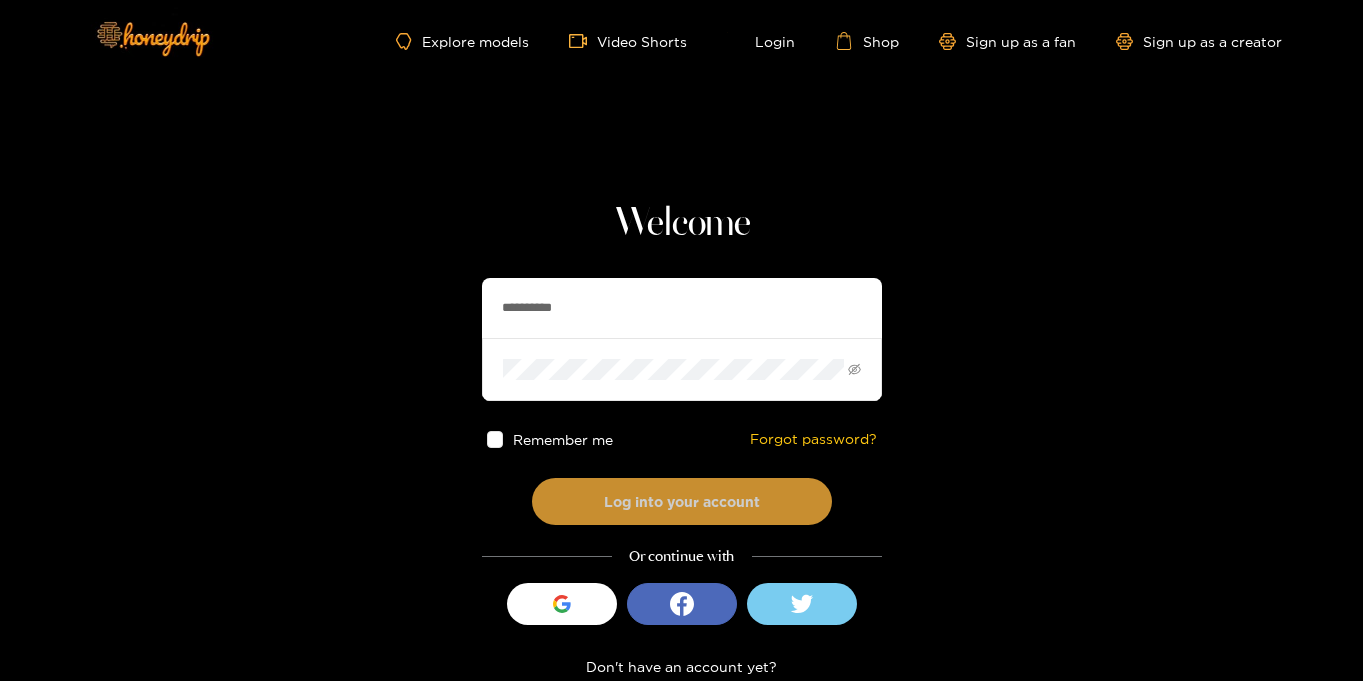 click on "Log into your account" at bounding box center [682, 501] 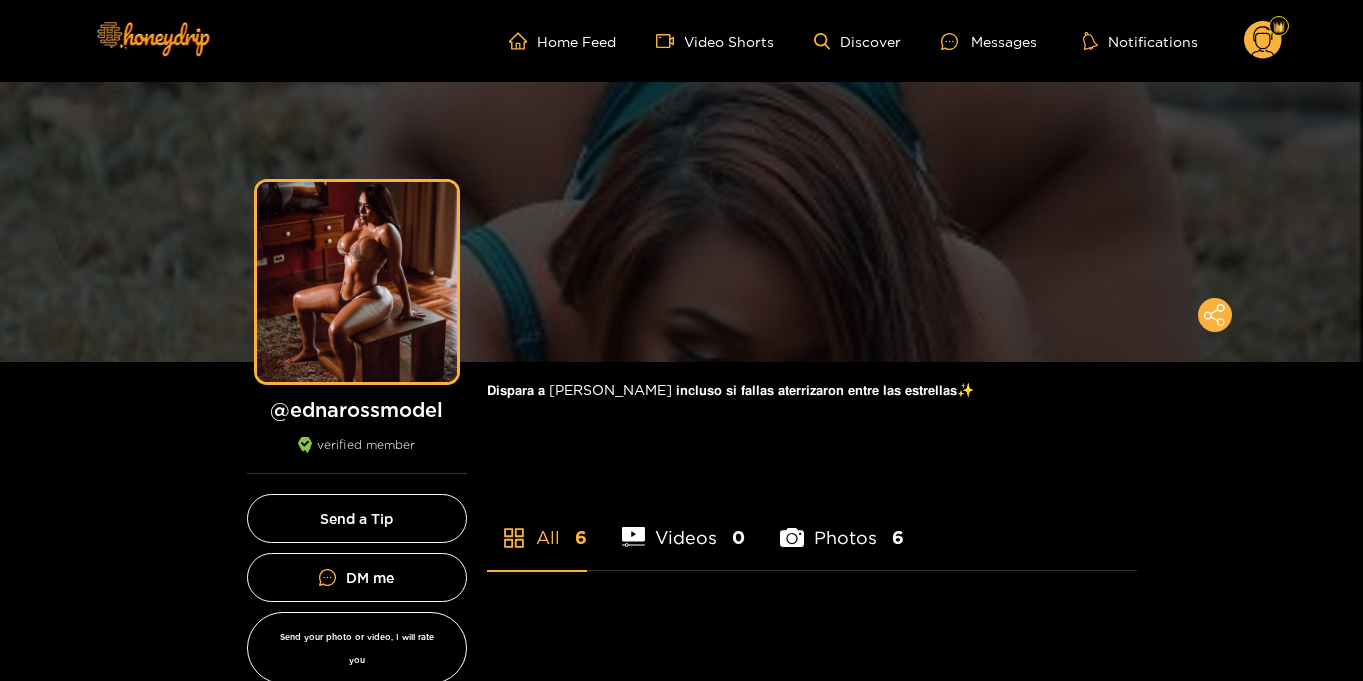scroll, scrollTop: 0, scrollLeft: 0, axis: both 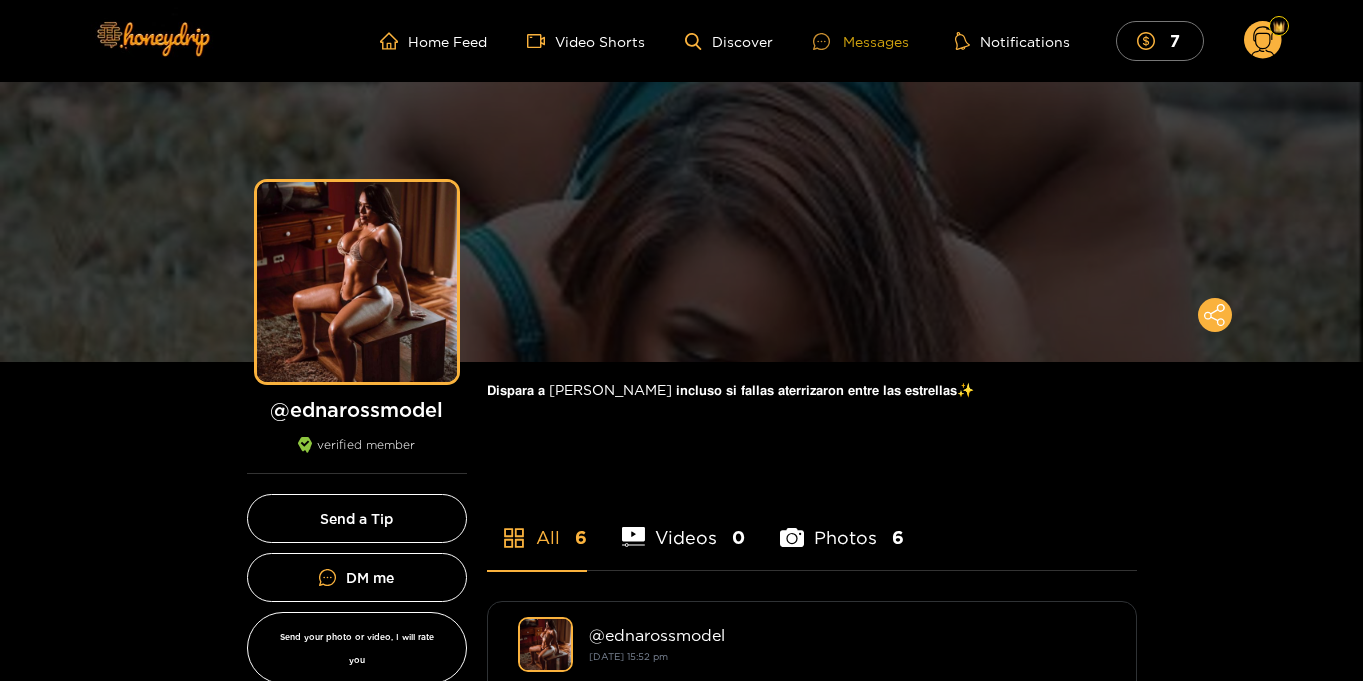 click on "Messages" at bounding box center (861, 41) 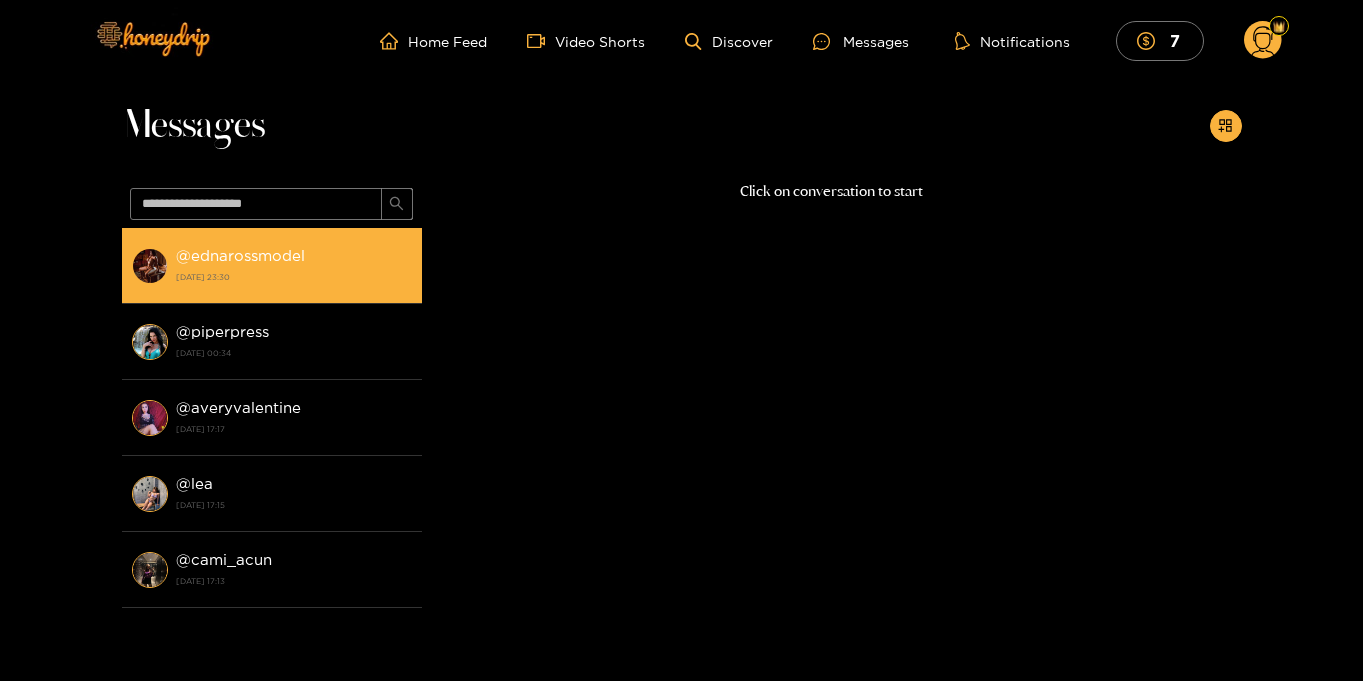 click on "@ ednarossmodel 13 July 2025 23:30" at bounding box center (294, 265) 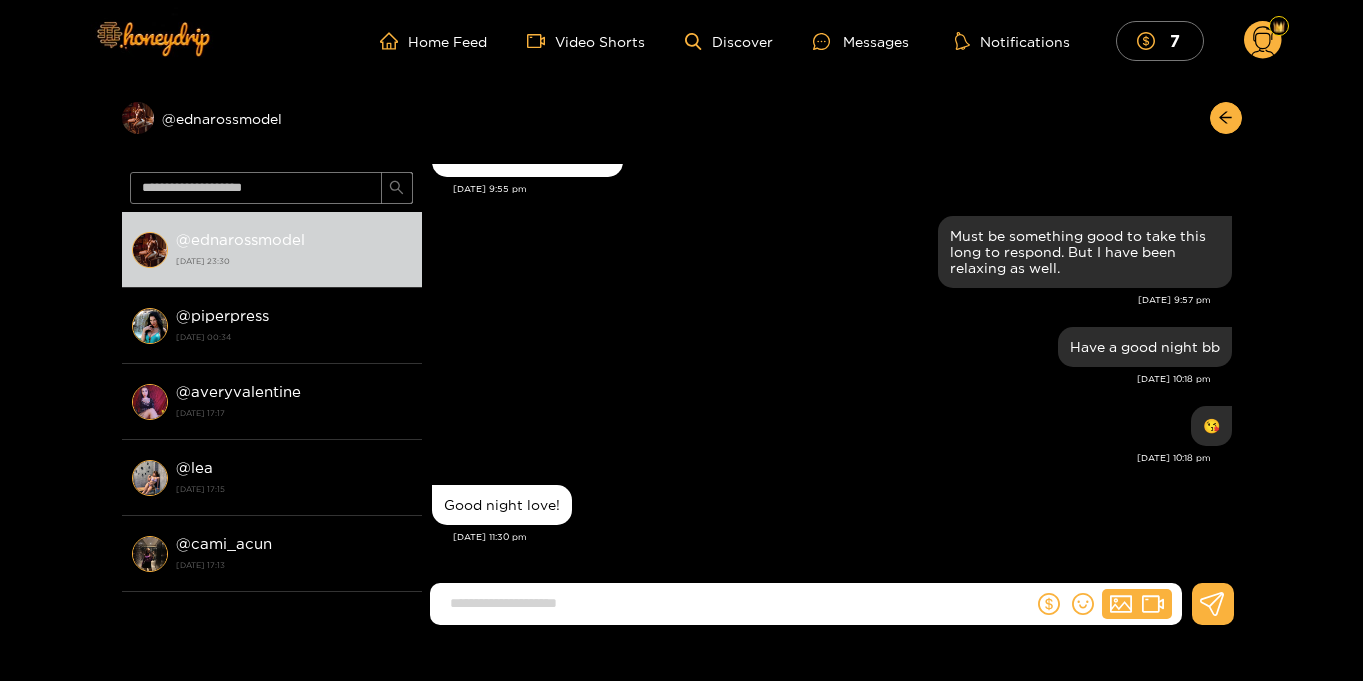 scroll, scrollTop: 1766, scrollLeft: 0, axis: vertical 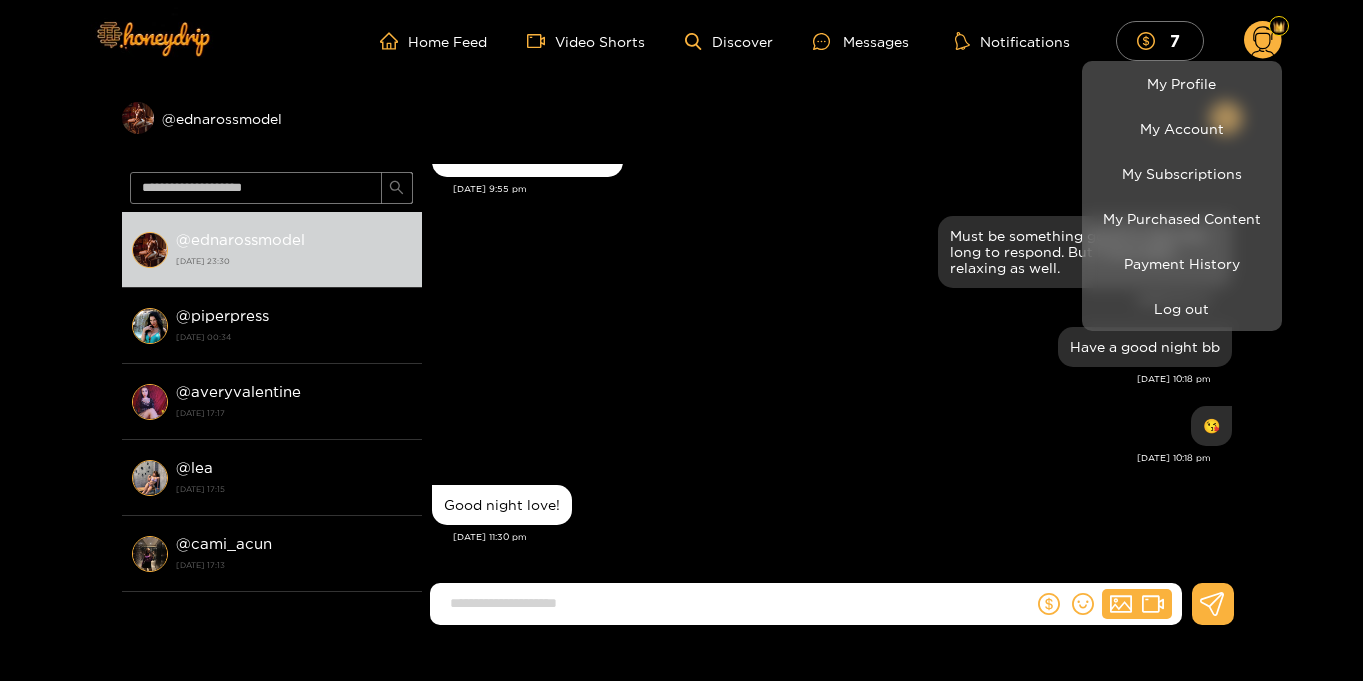 click at bounding box center [681, 340] 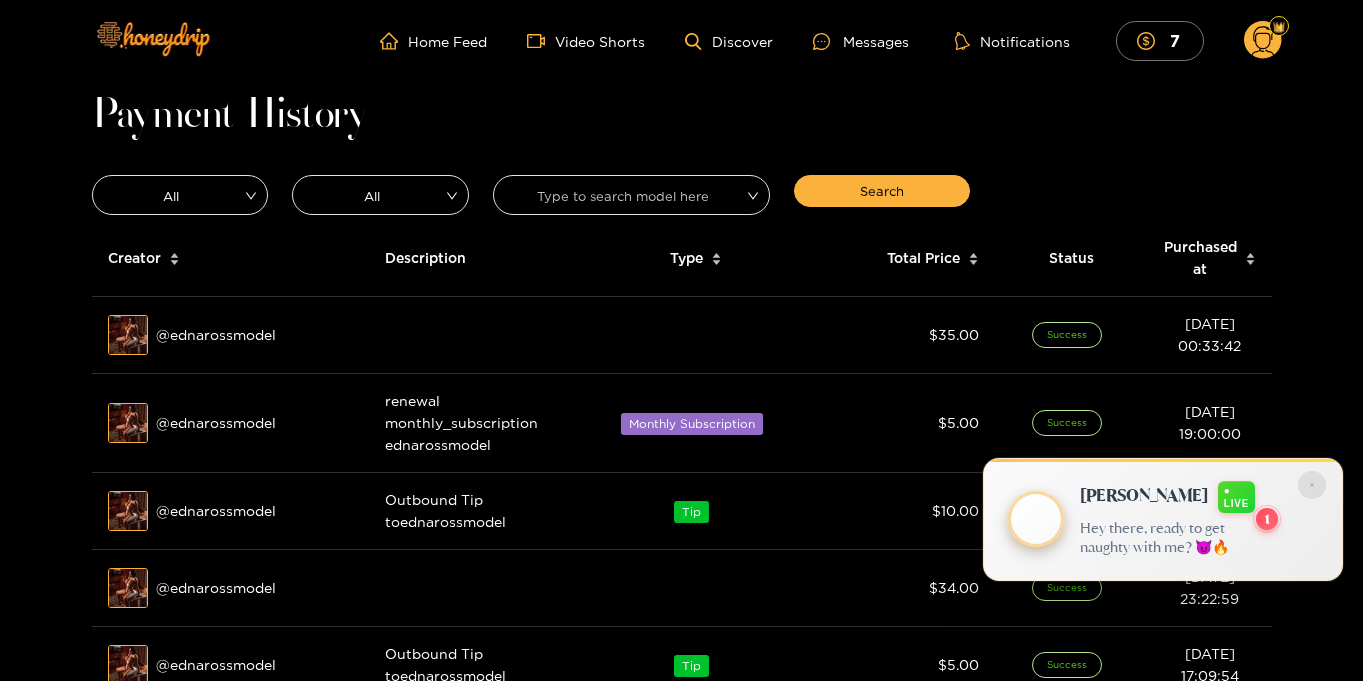 scroll, scrollTop: 0, scrollLeft: 0, axis: both 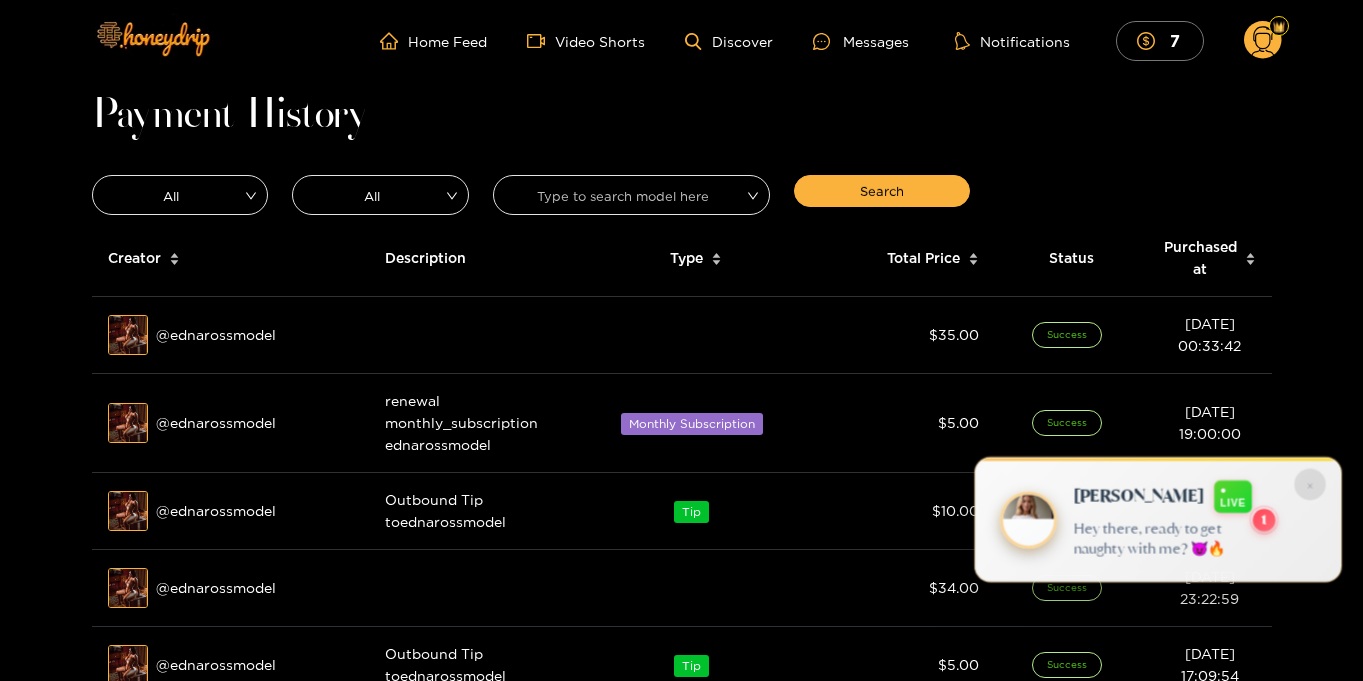 click on "×" at bounding box center (1309, 483) 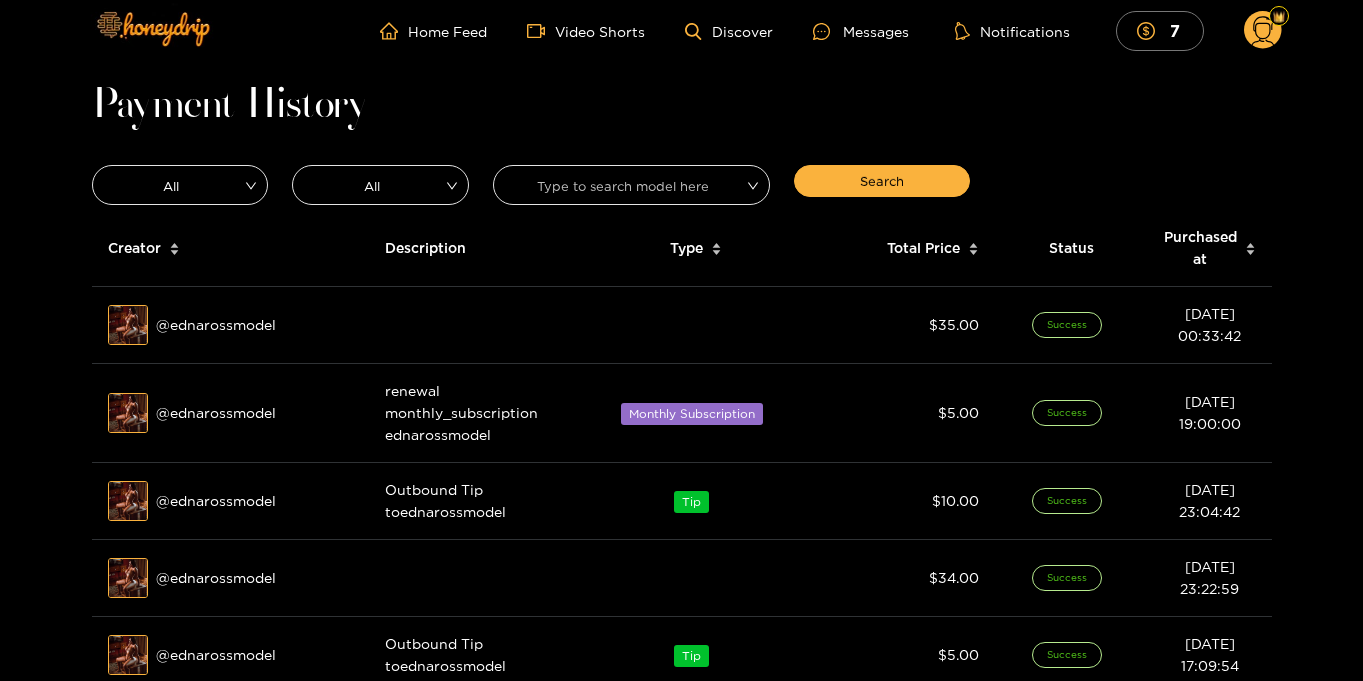 scroll, scrollTop: 0, scrollLeft: 0, axis: both 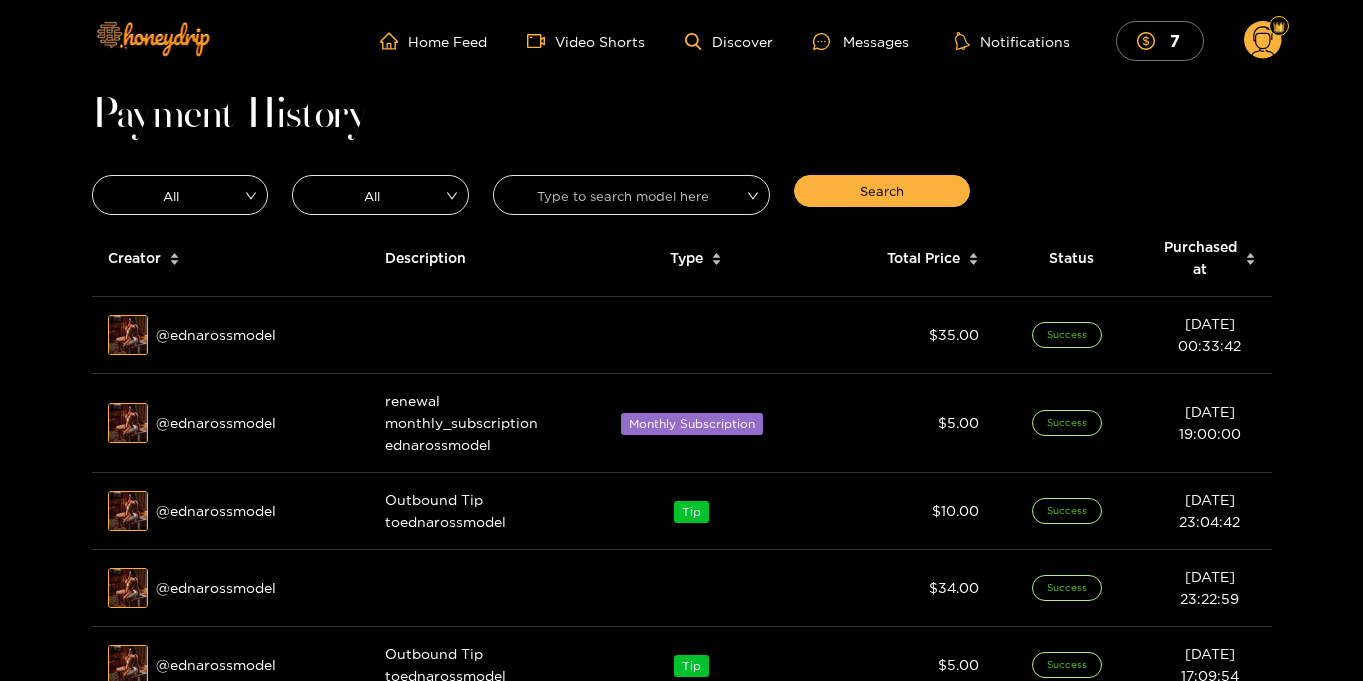 click 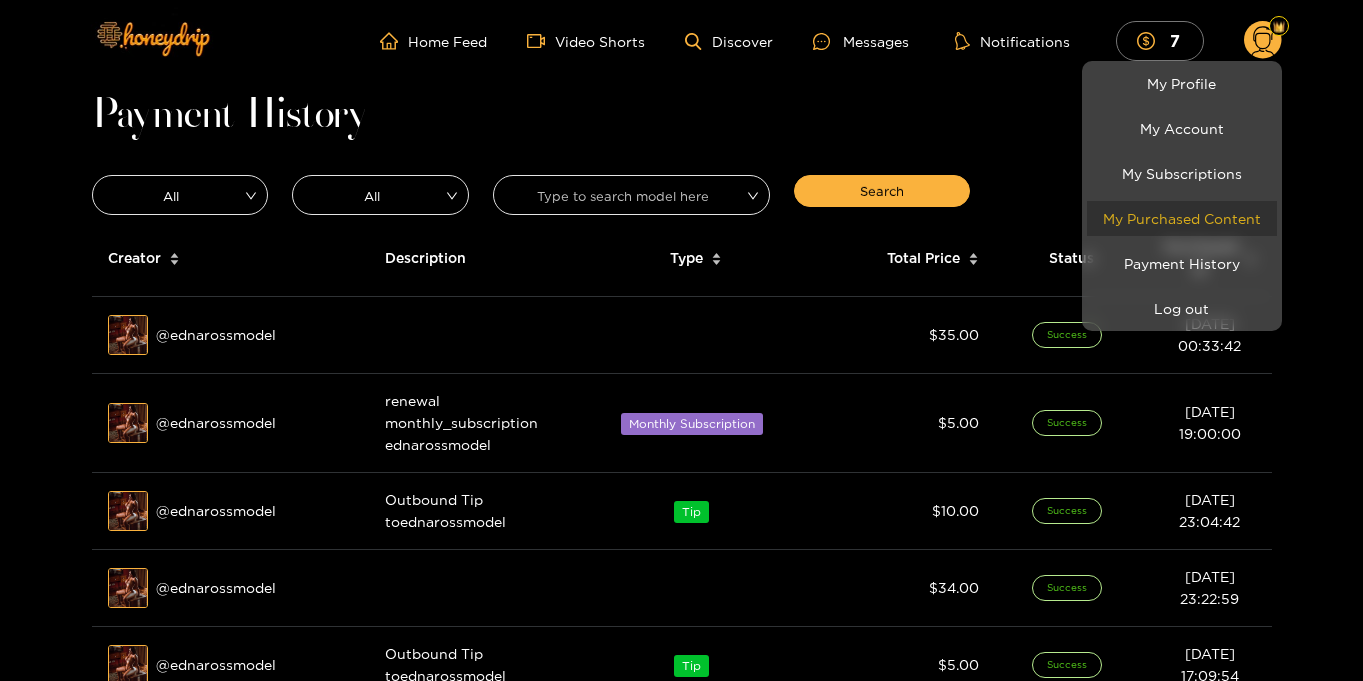 click on "My Purchased Content" at bounding box center (1182, 218) 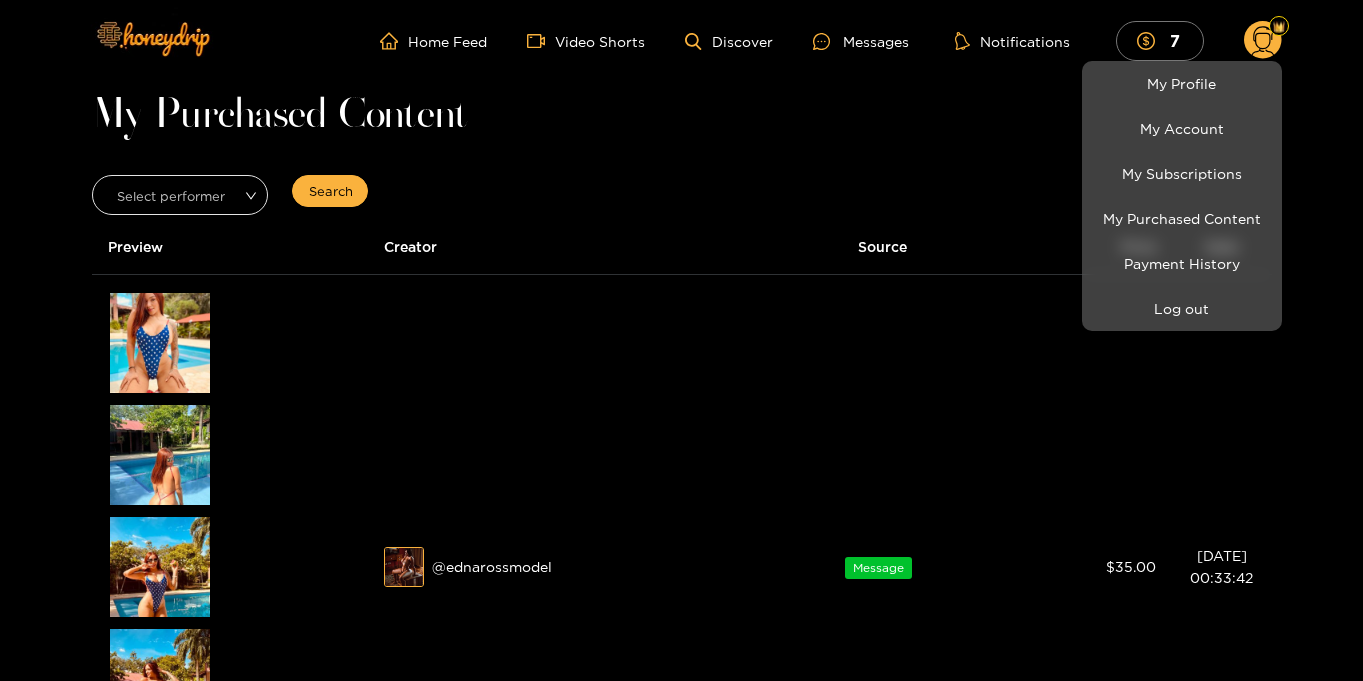 click at bounding box center (681, 340) 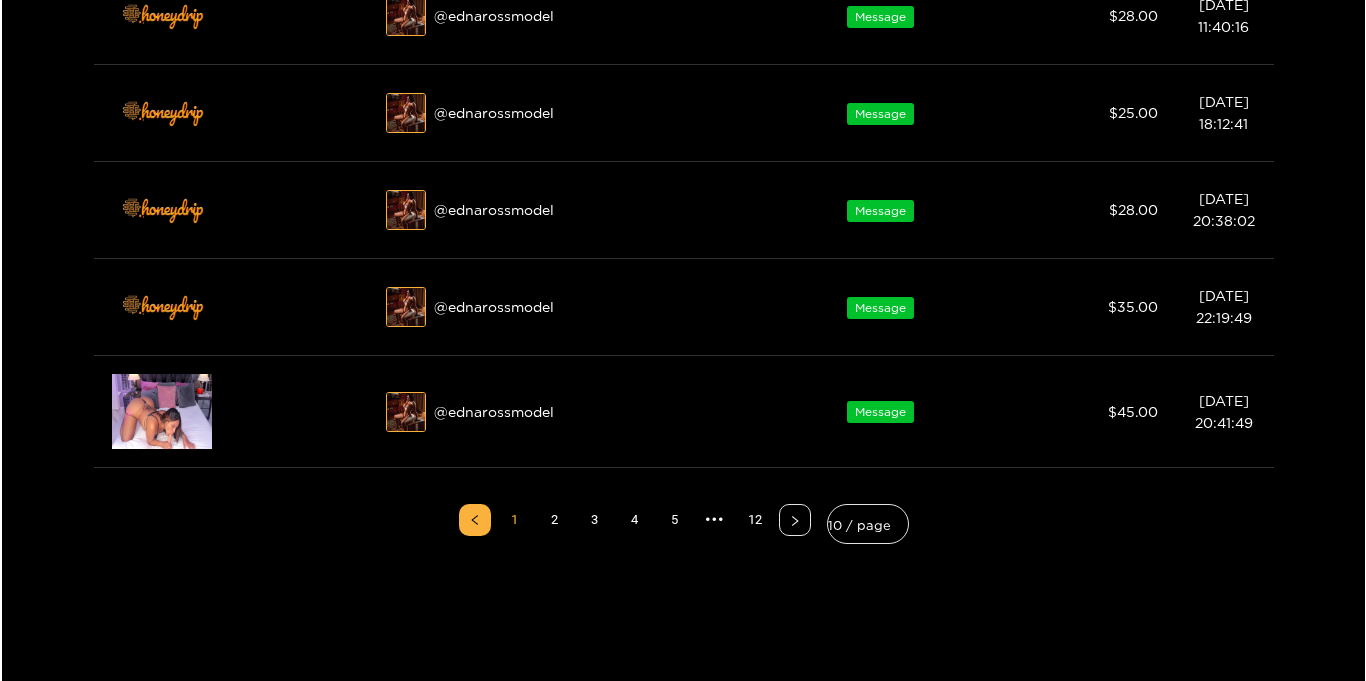 scroll, scrollTop: 1301, scrollLeft: 0, axis: vertical 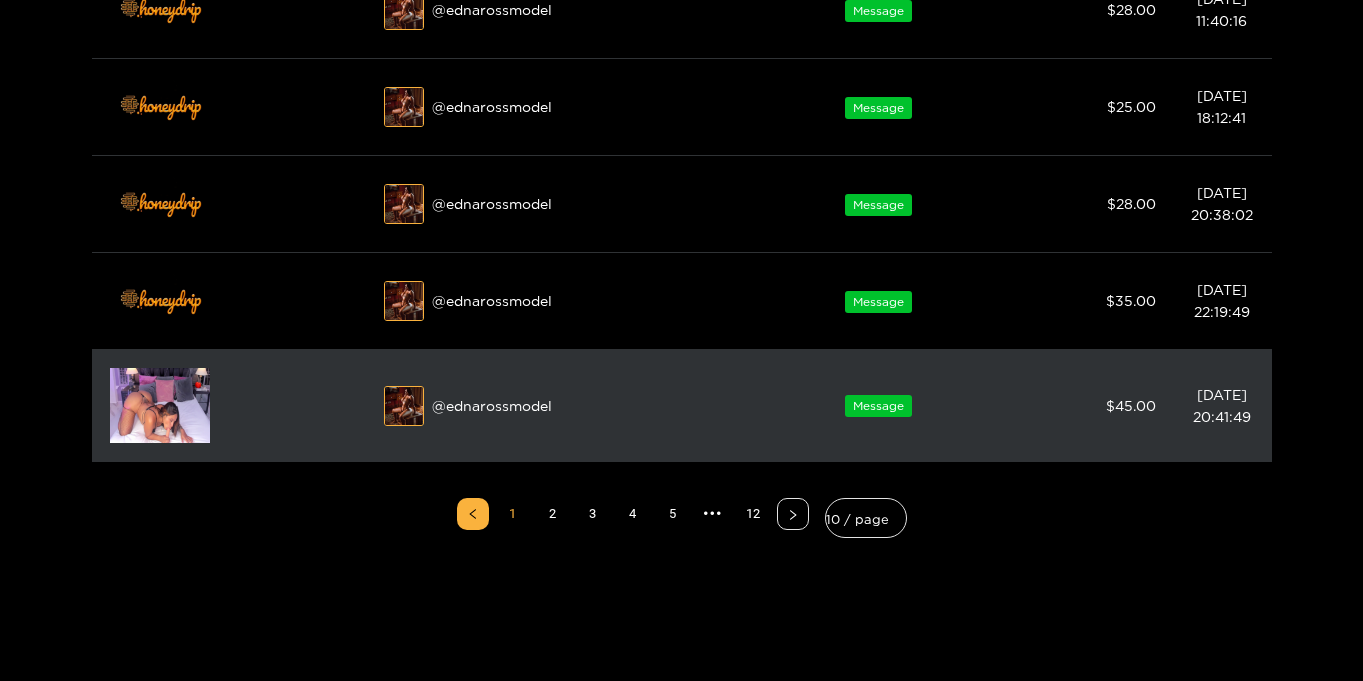 click at bounding box center (160, 405) 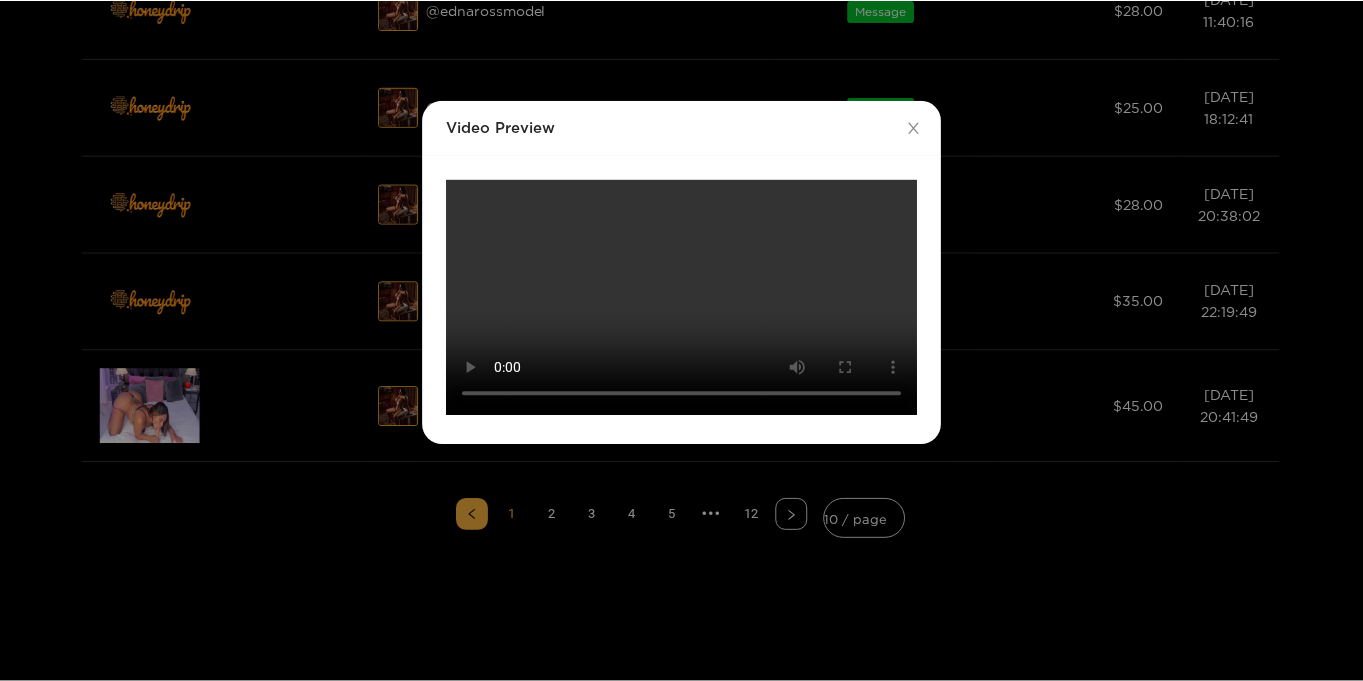 scroll, scrollTop: 0, scrollLeft: 0, axis: both 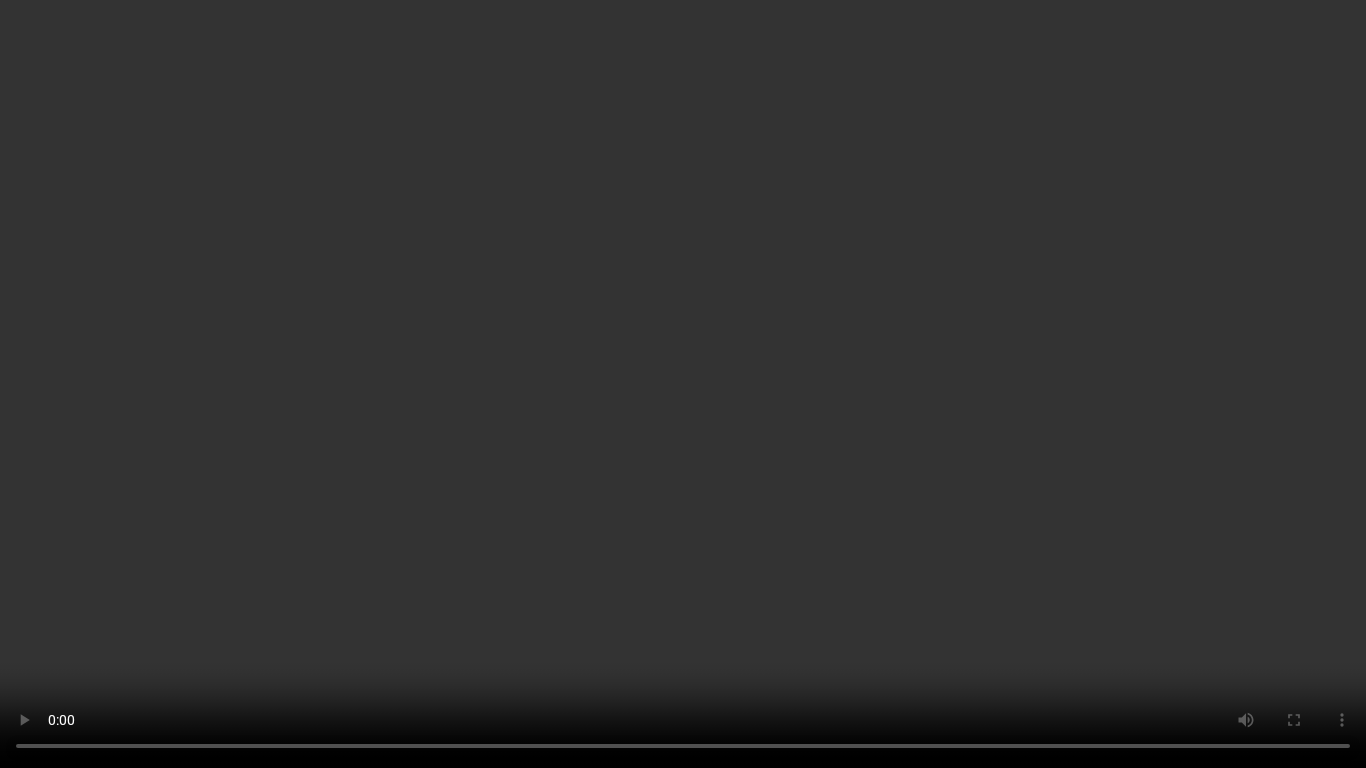 click on "Your browser does not support the video tag." at bounding box center [683, 384] 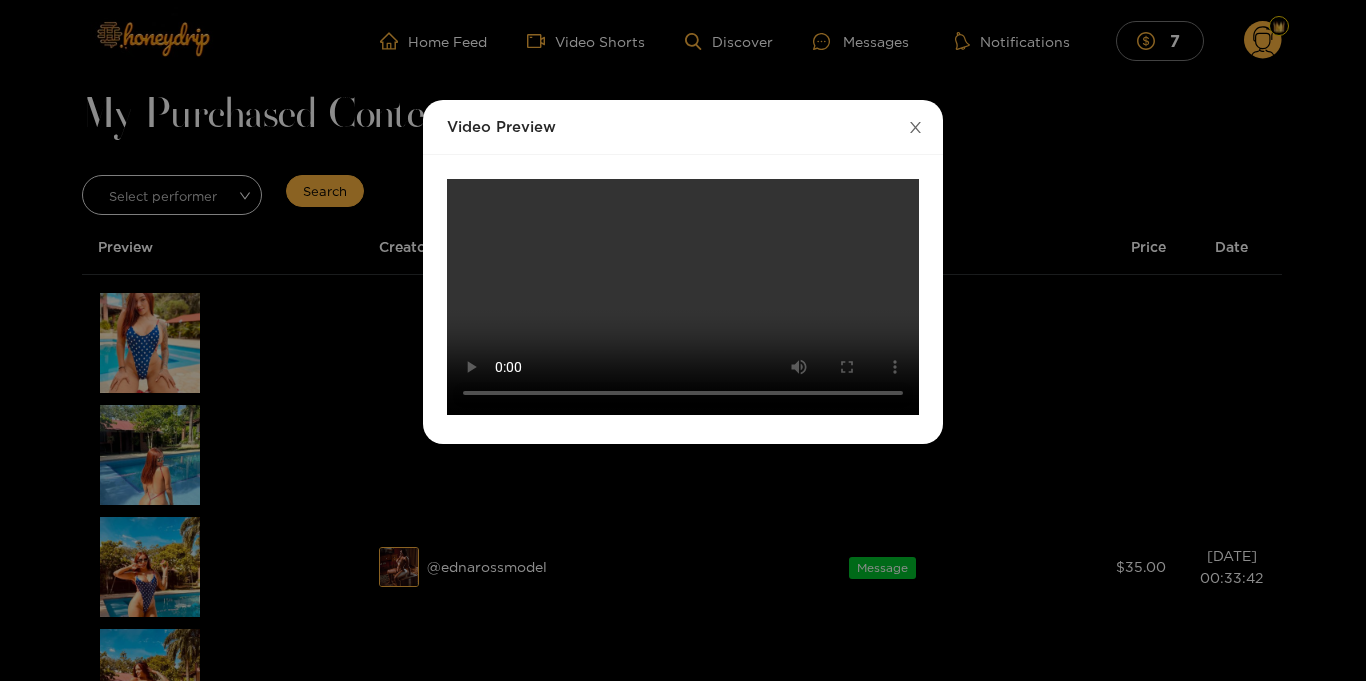 click 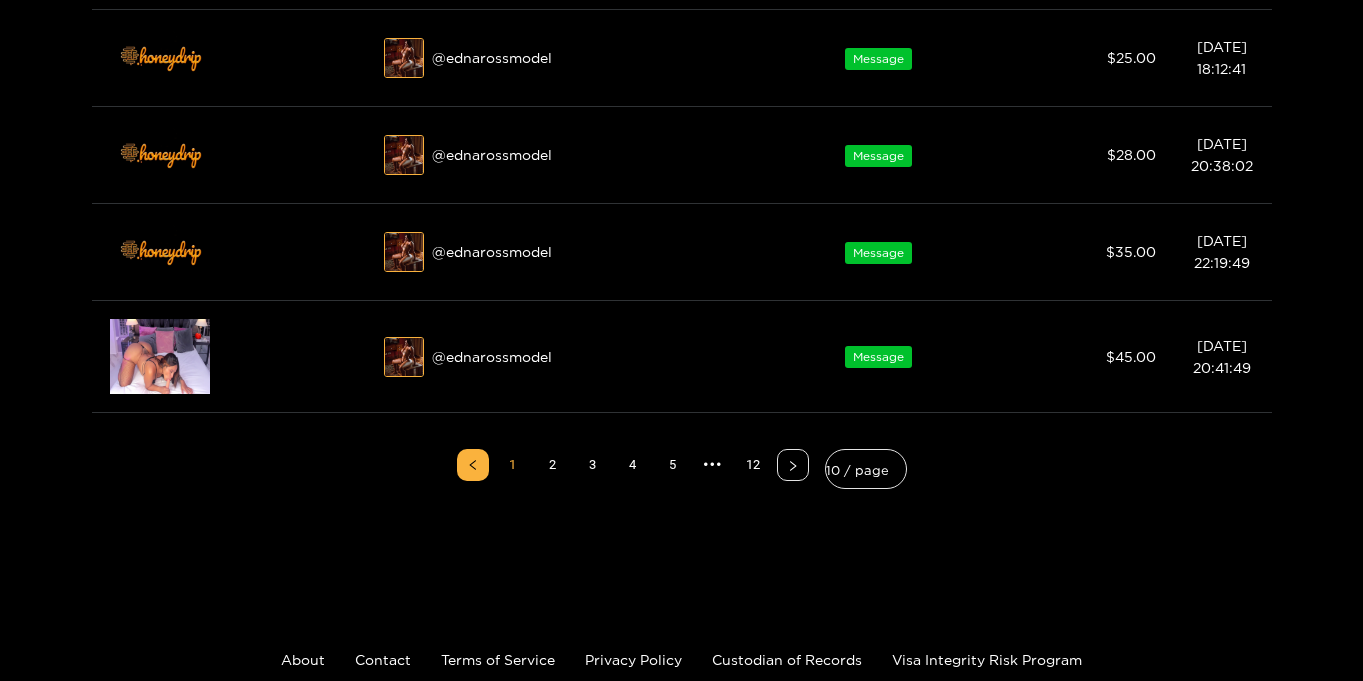 scroll, scrollTop: 1378, scrollLeft: 0, axis: vertical 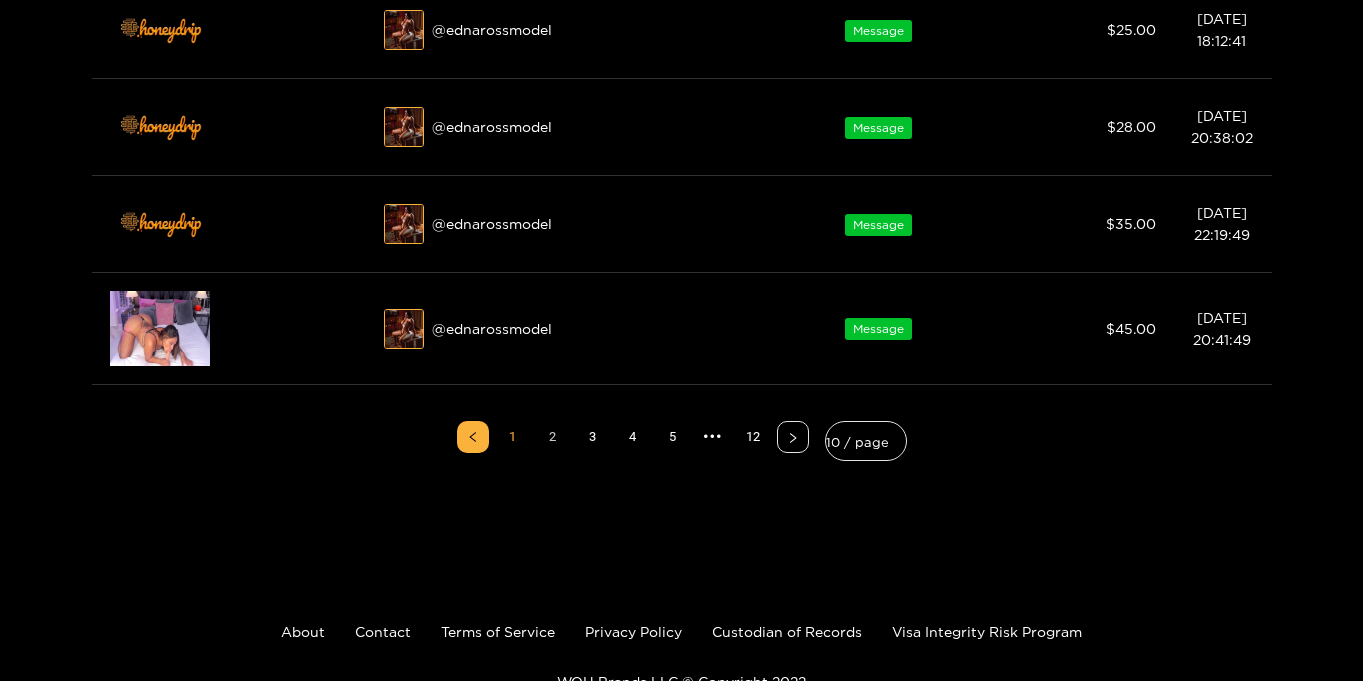 click on "2" at bounding box center (553, 437) 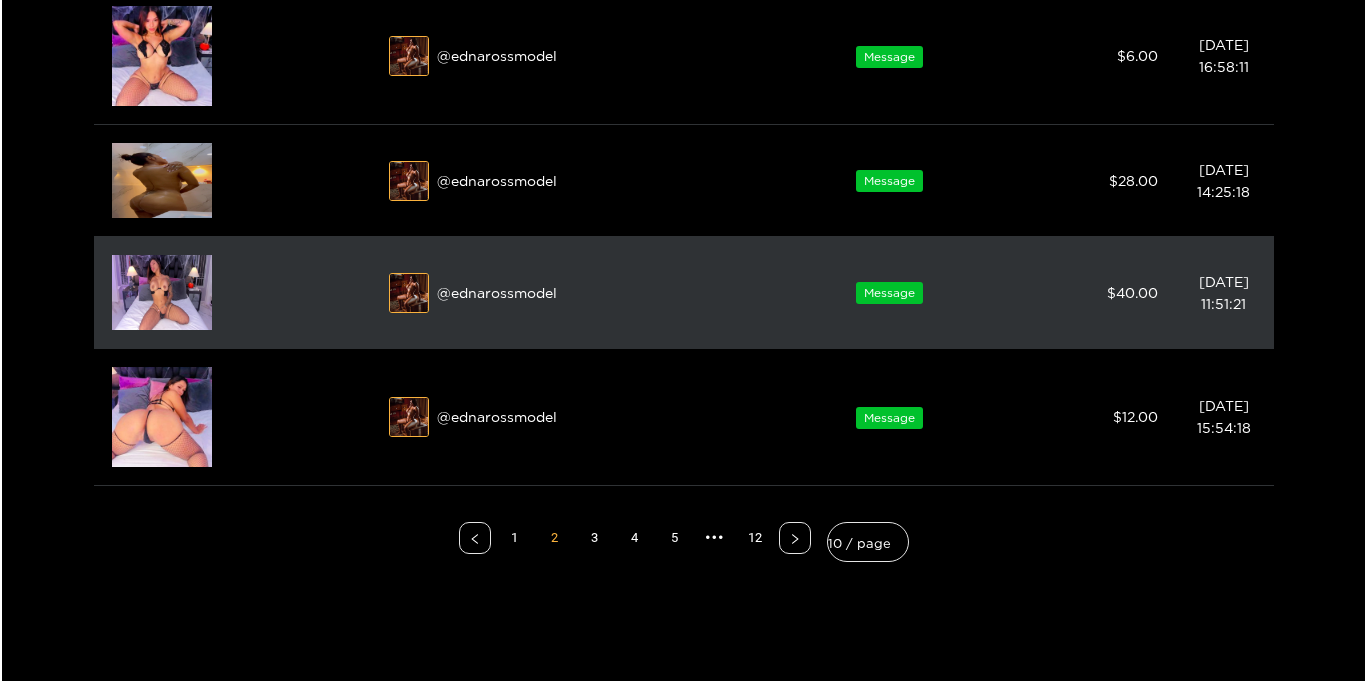 scroll, scrollTop: 1051, scrollLeft: 0, axis: vertical 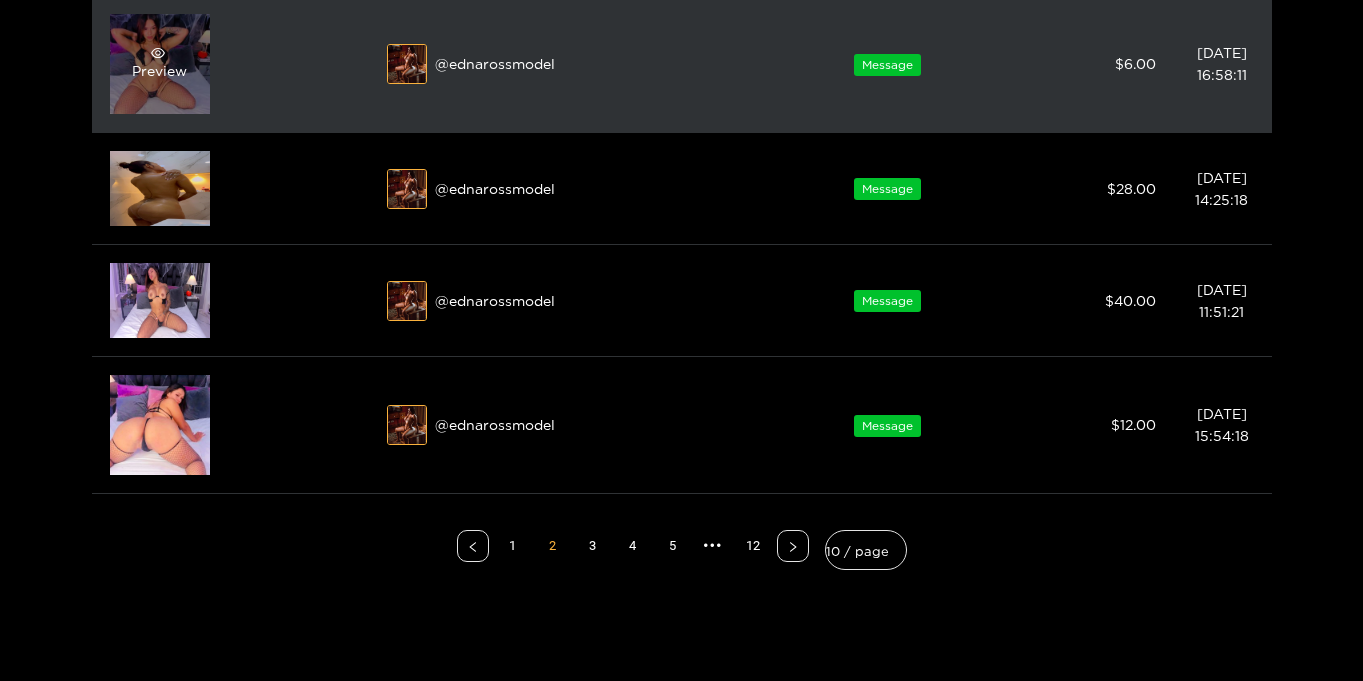 click on "Preview" at bounding box center (160, 64) 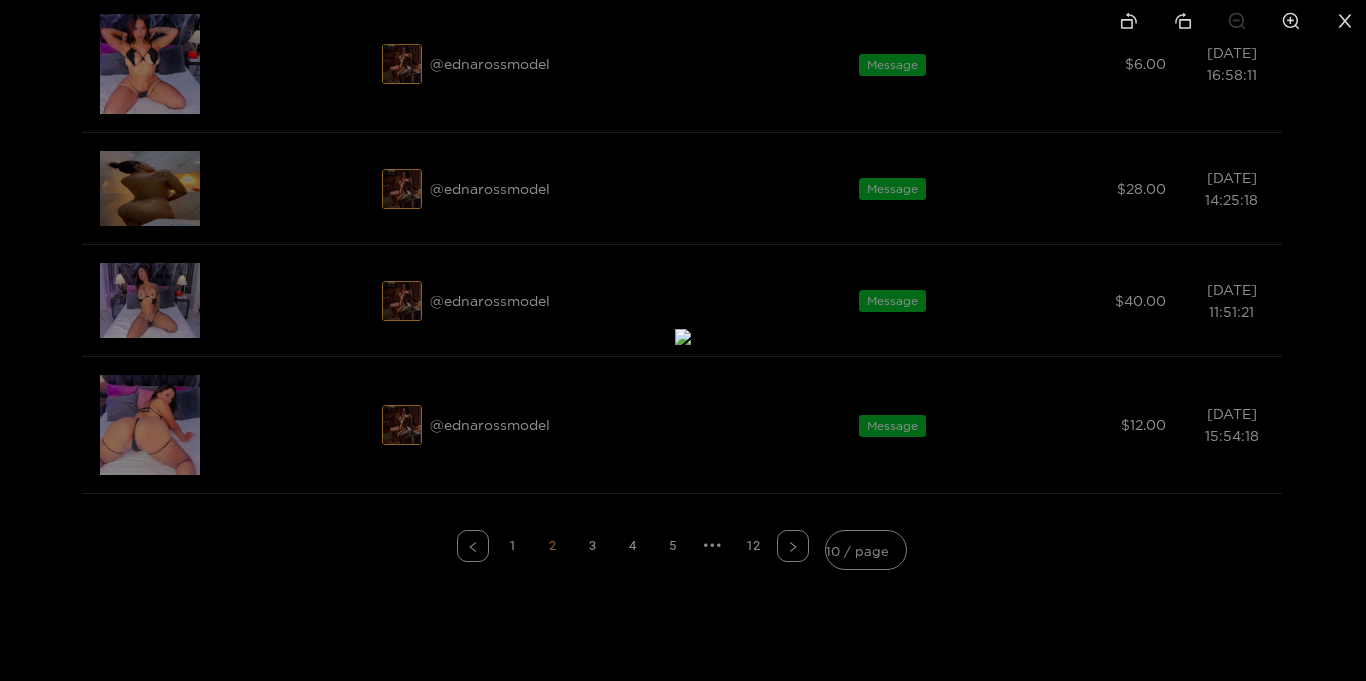 click 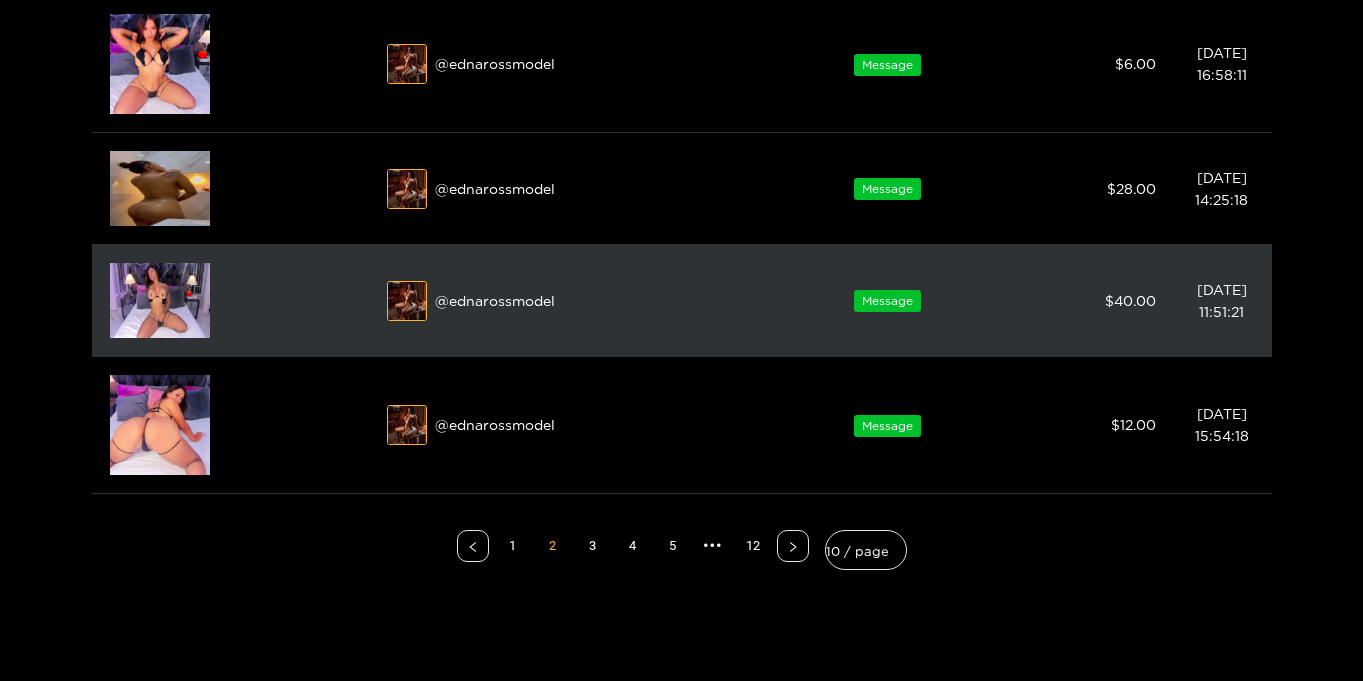 click at bounding box center [160, 300] 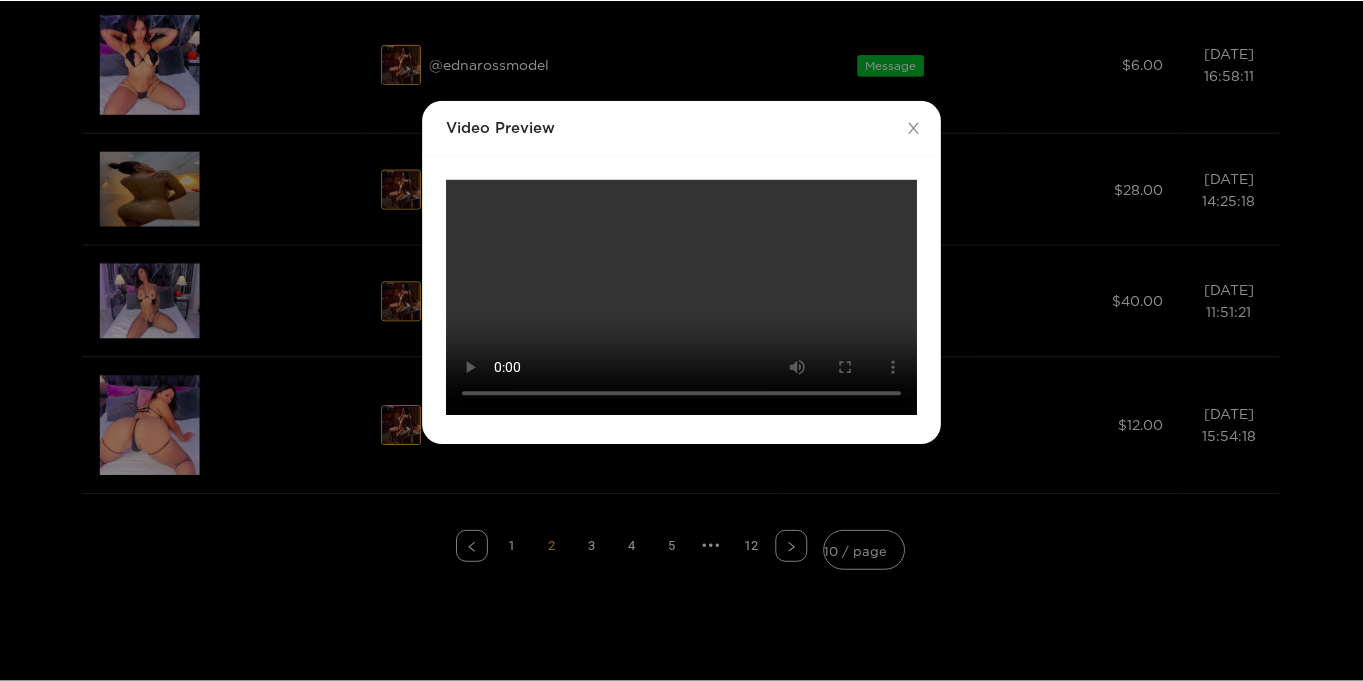 scroll, scrollTop: 0, scrollLeft: 0, axis: both 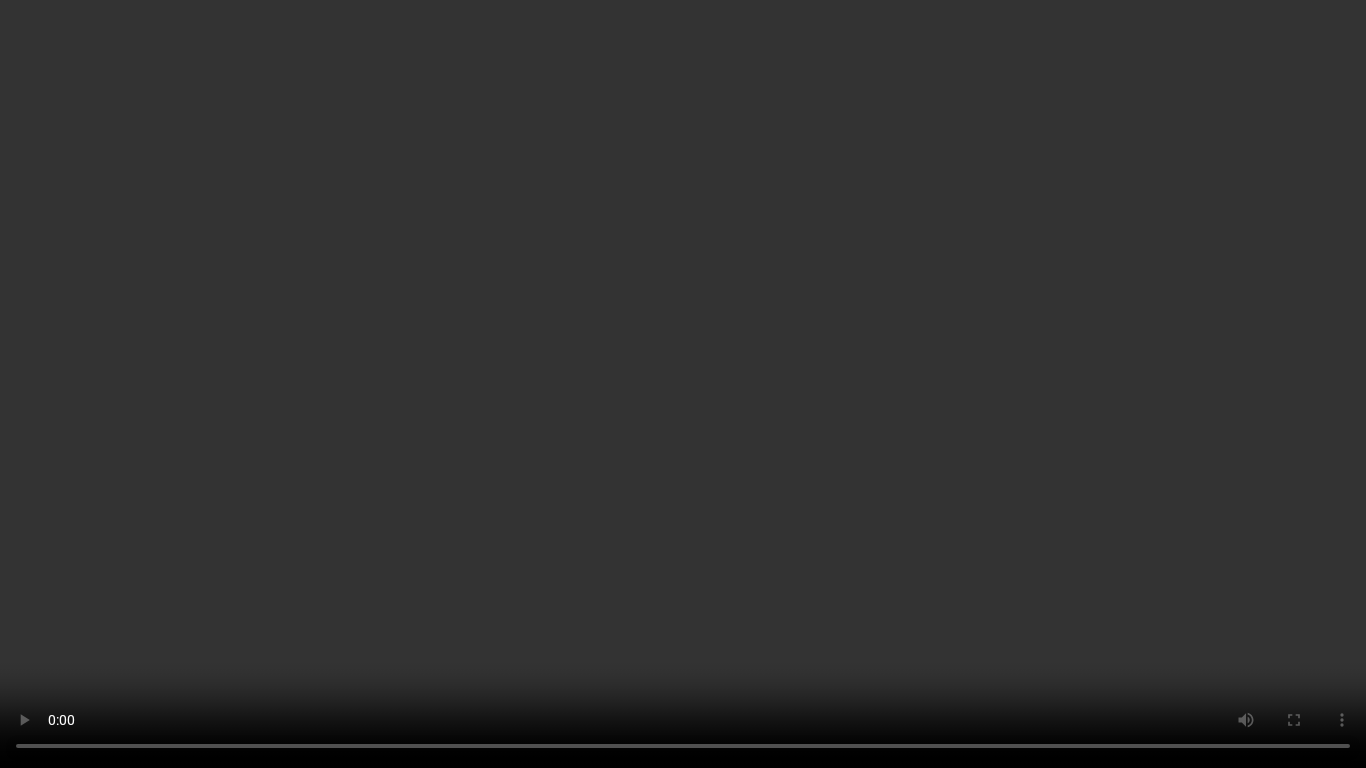 click on "Your browser does not support the video tag." at bounding box center [683, 384] 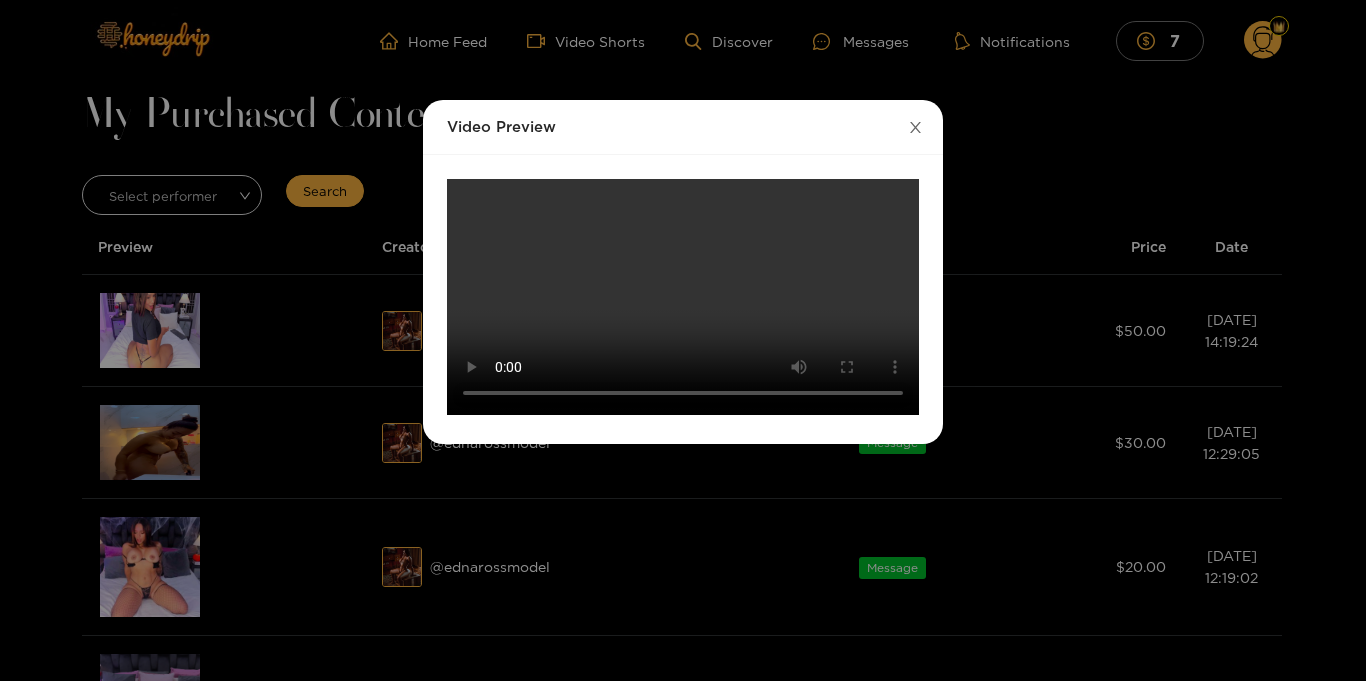 click 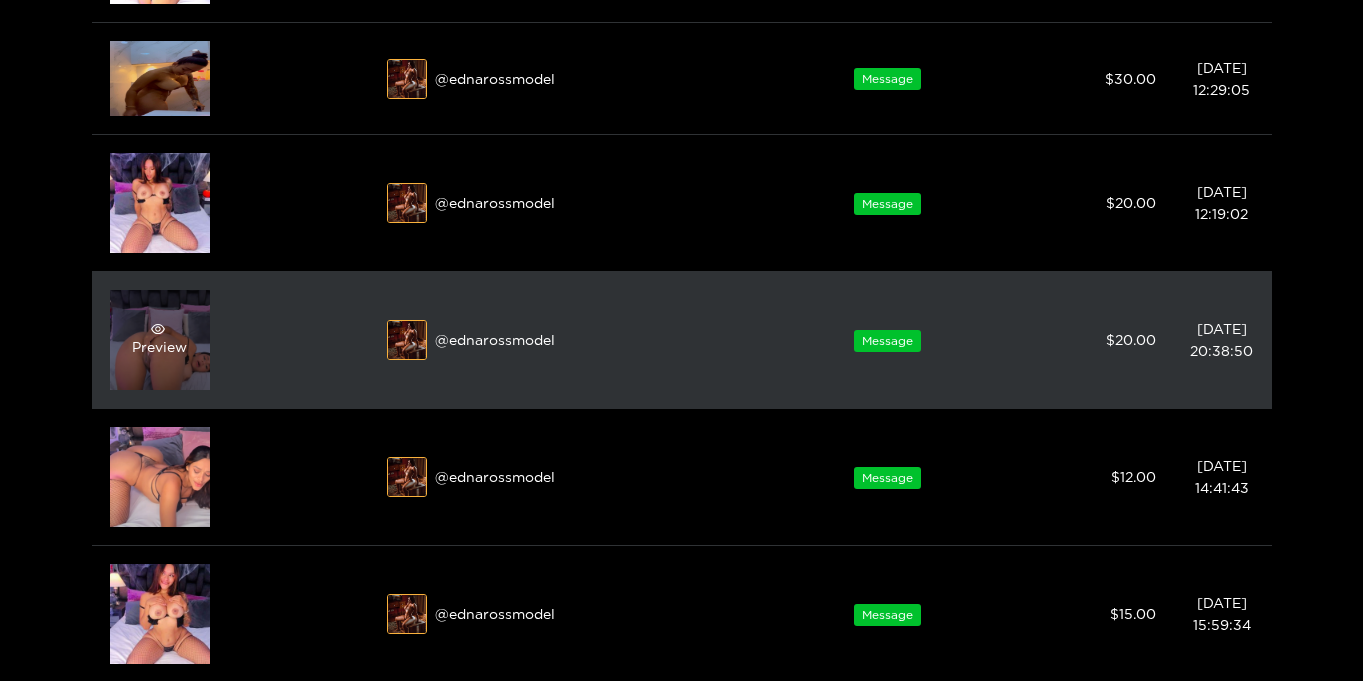 scroll, scrollTop: 334, scrollLeft: 0, axis: vertical 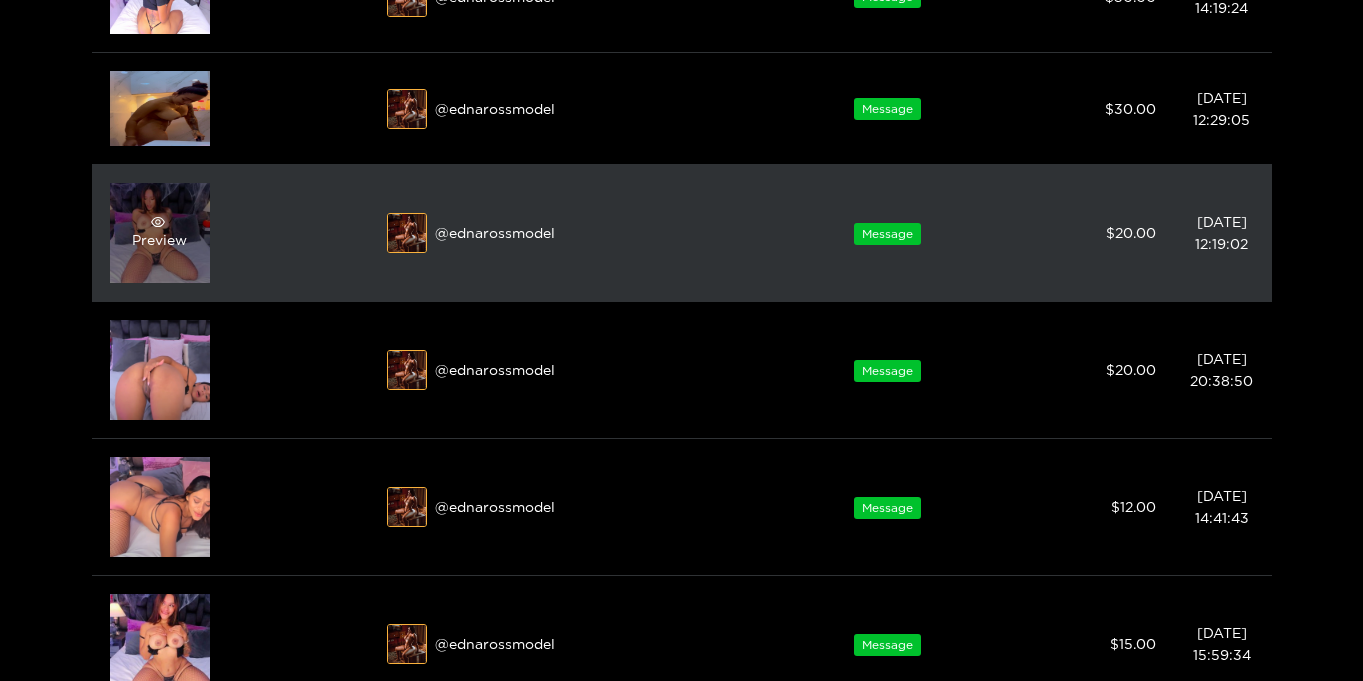 click at bounding box center (157, 222) 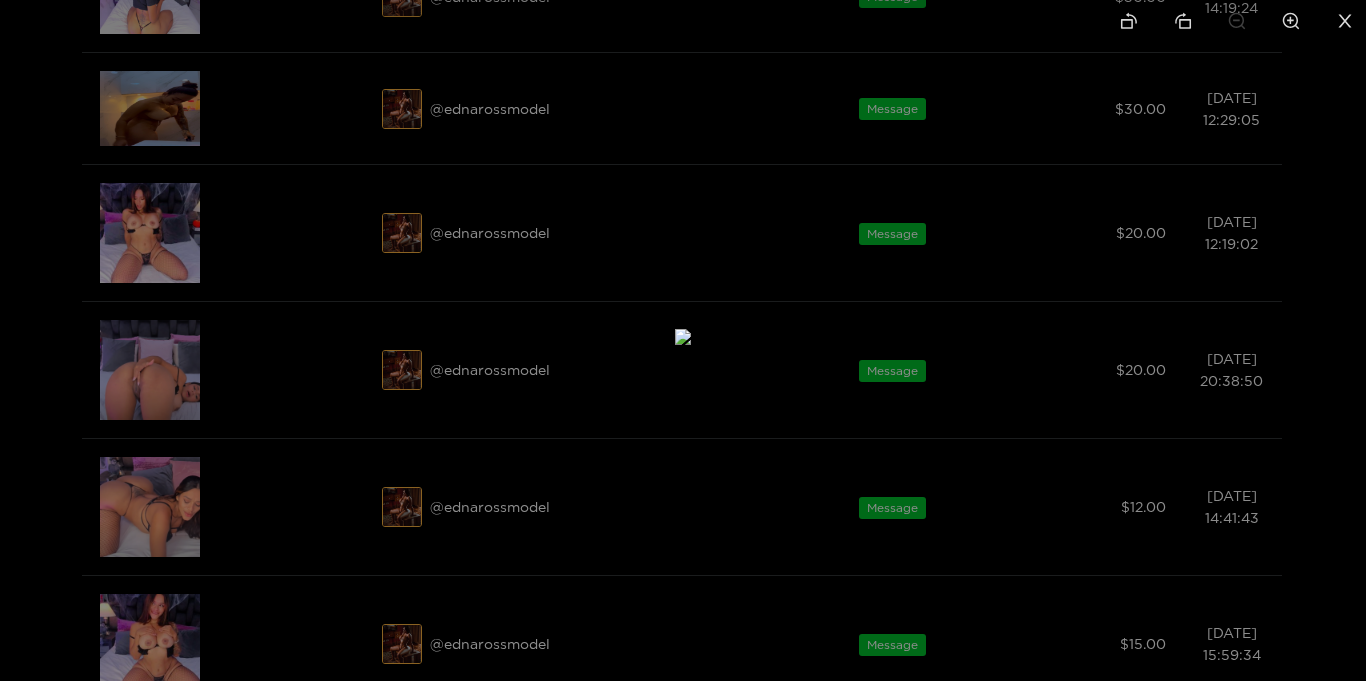 click 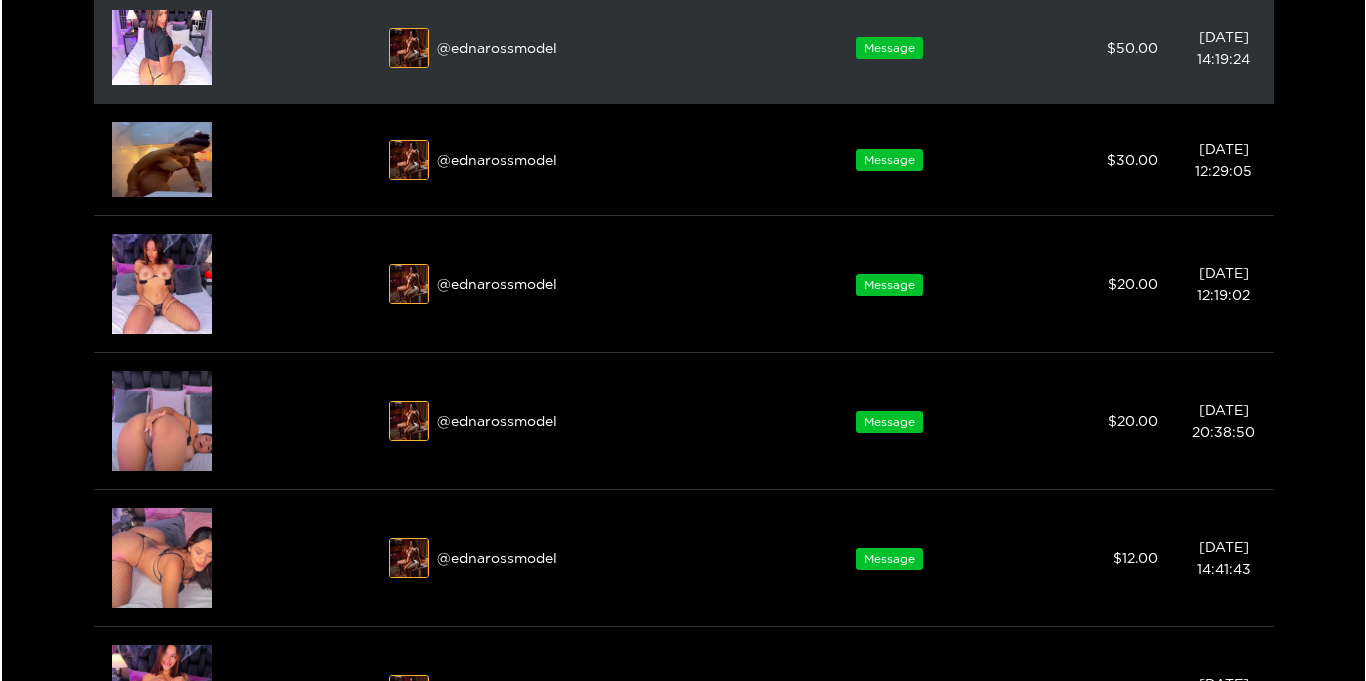 scroll, scrollTop: 148, scrollLeft: 0, axis: vertical 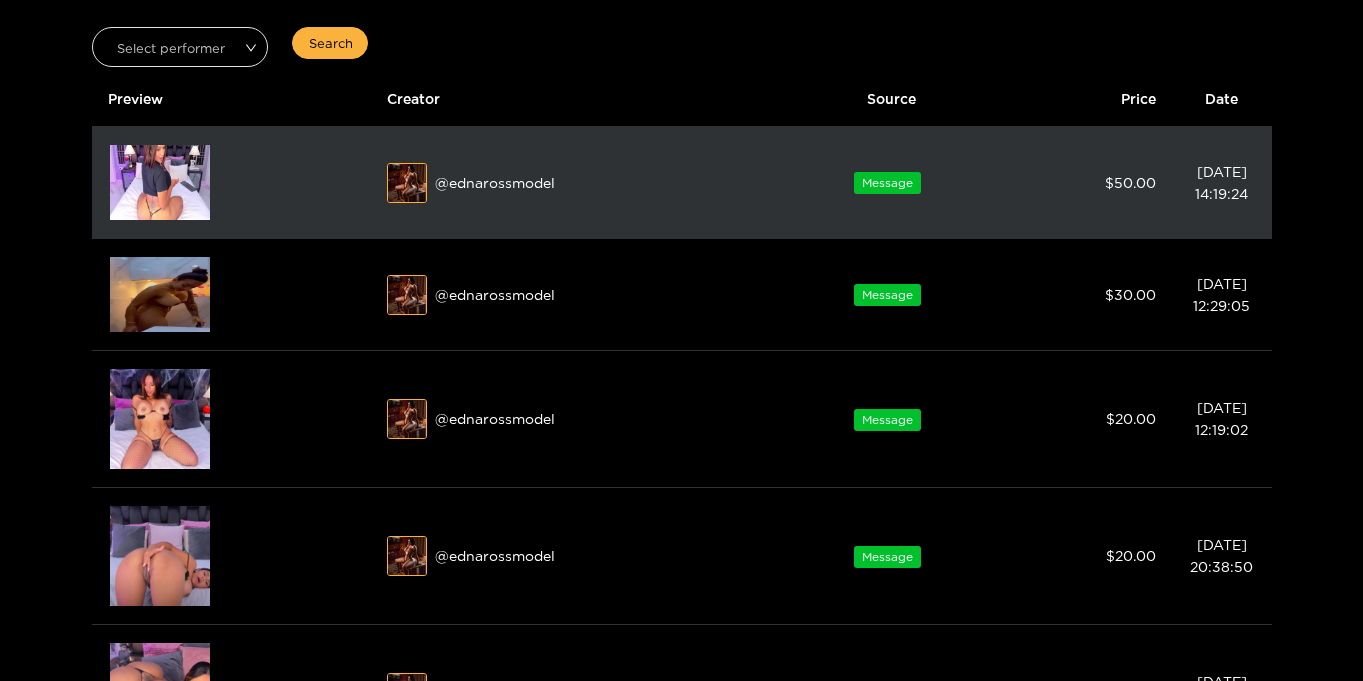 click at bounding box center (160, 182) 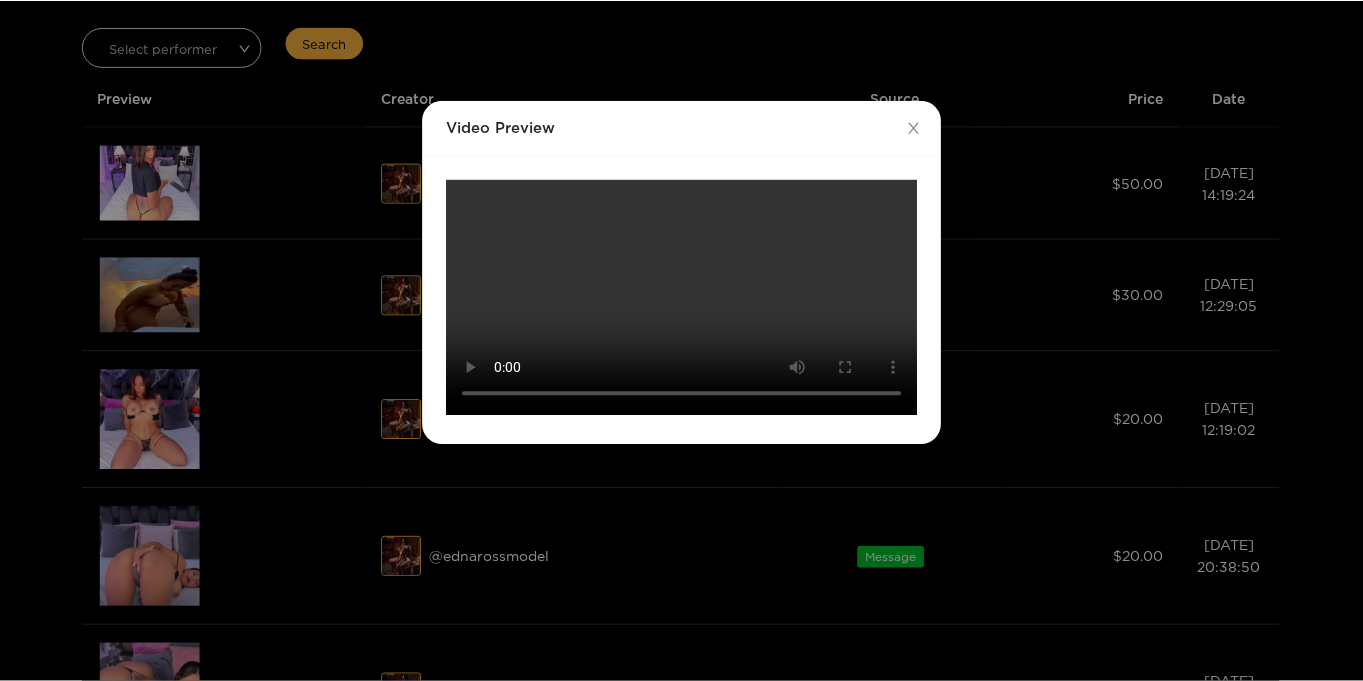 scroll, scrollTop: 0, scrollLeft: 0, axis: both 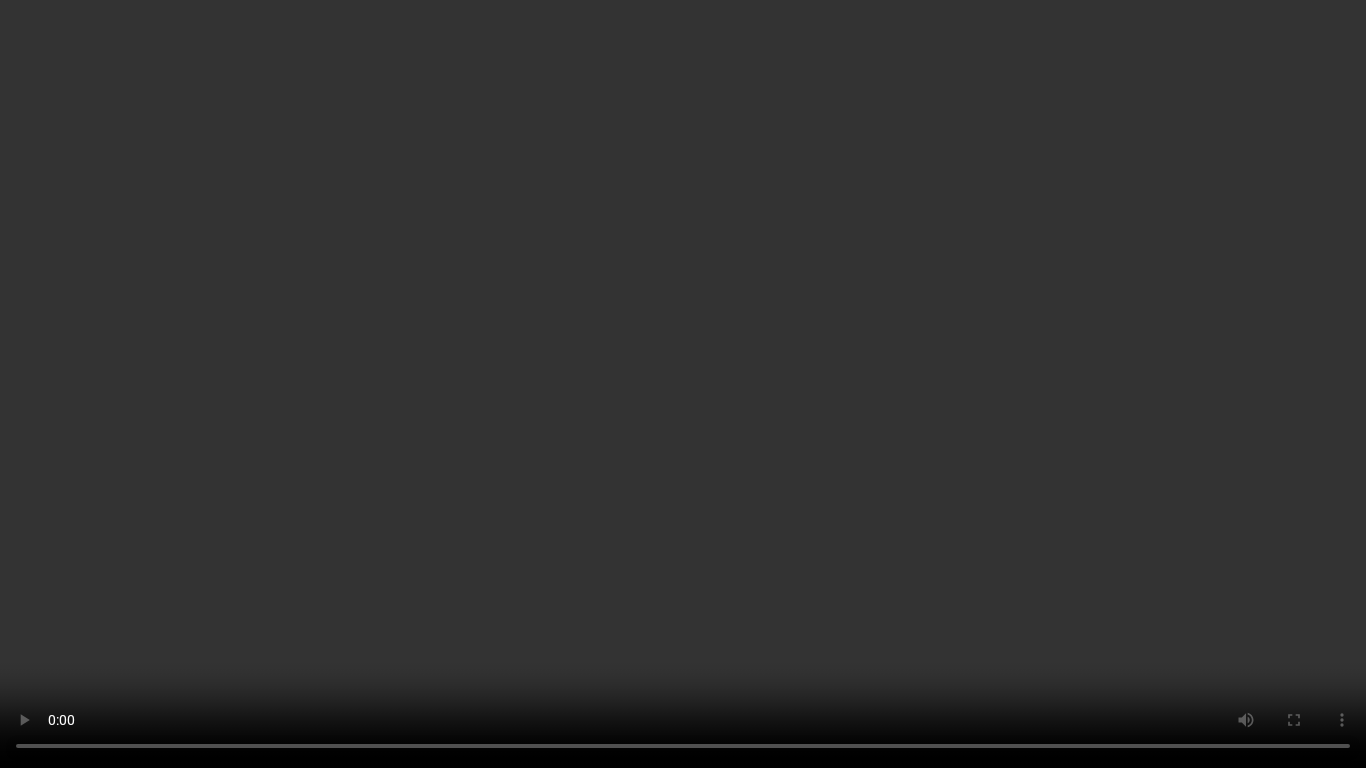 type 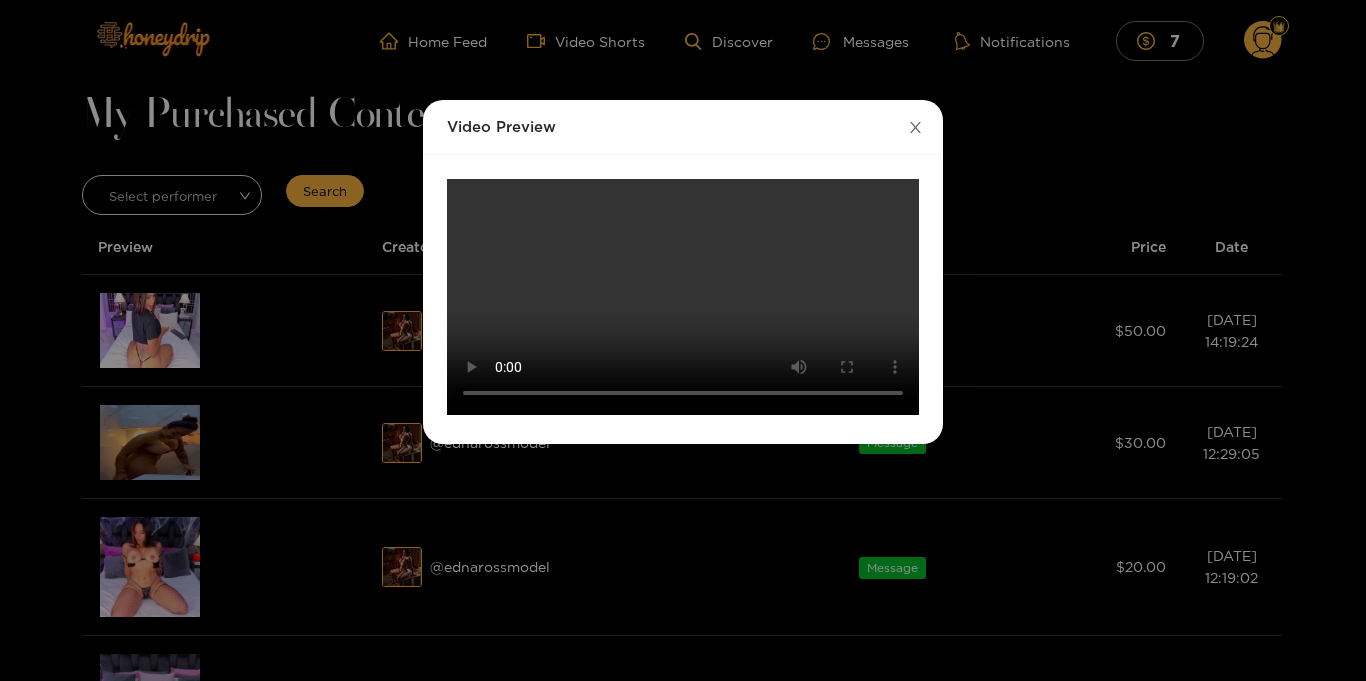 click 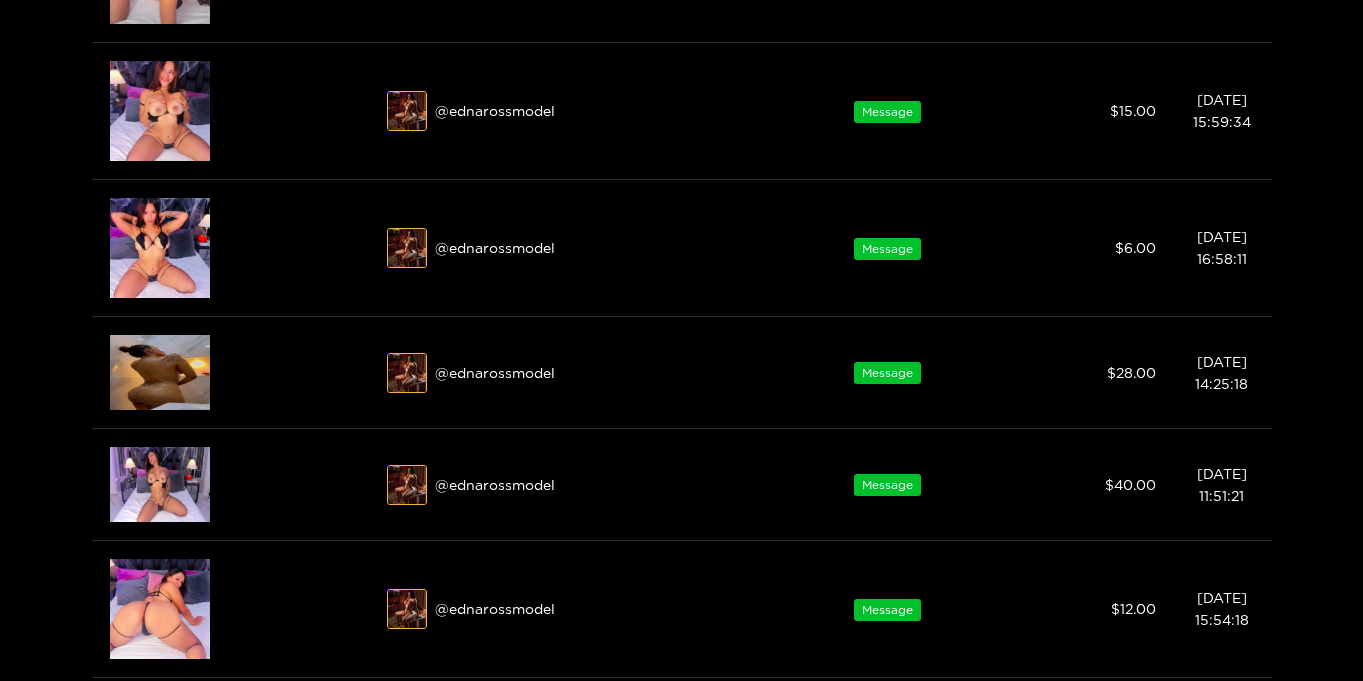 scroll, scrollTop: 1258, scrollLeft: 0, axis: vertical 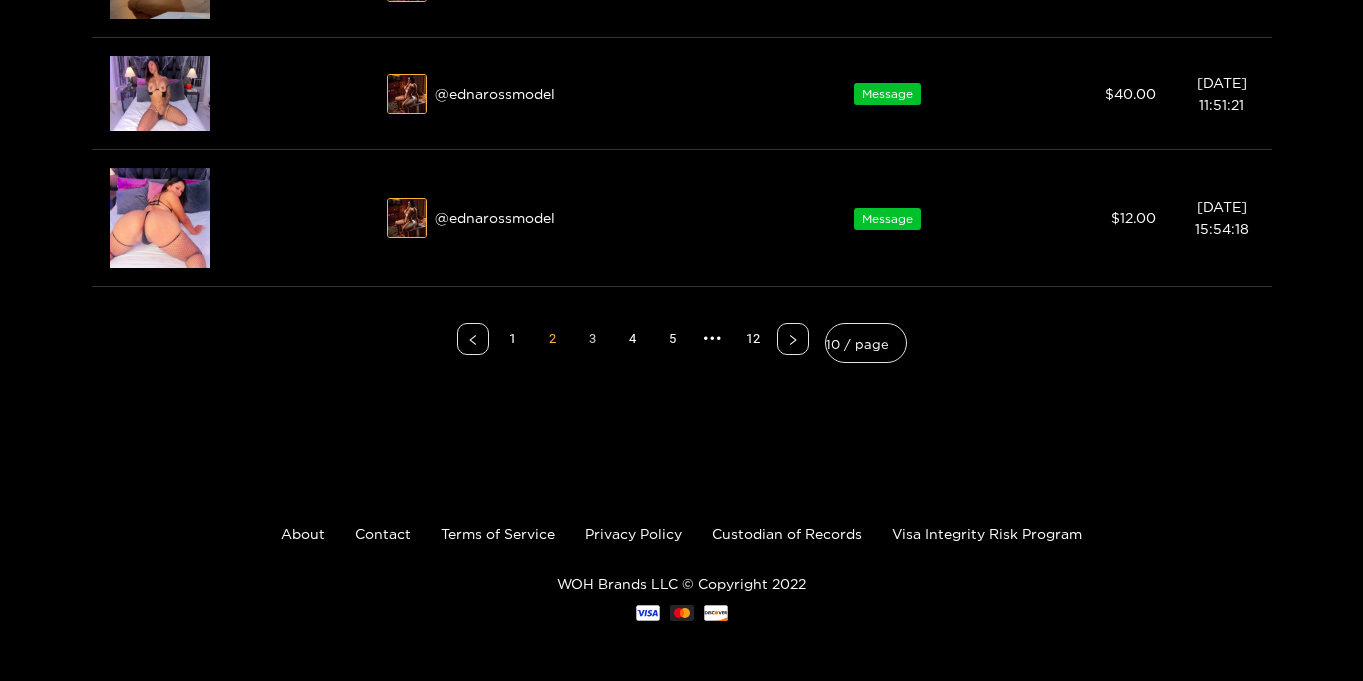 click on "3" at bounding box center [593, 339] 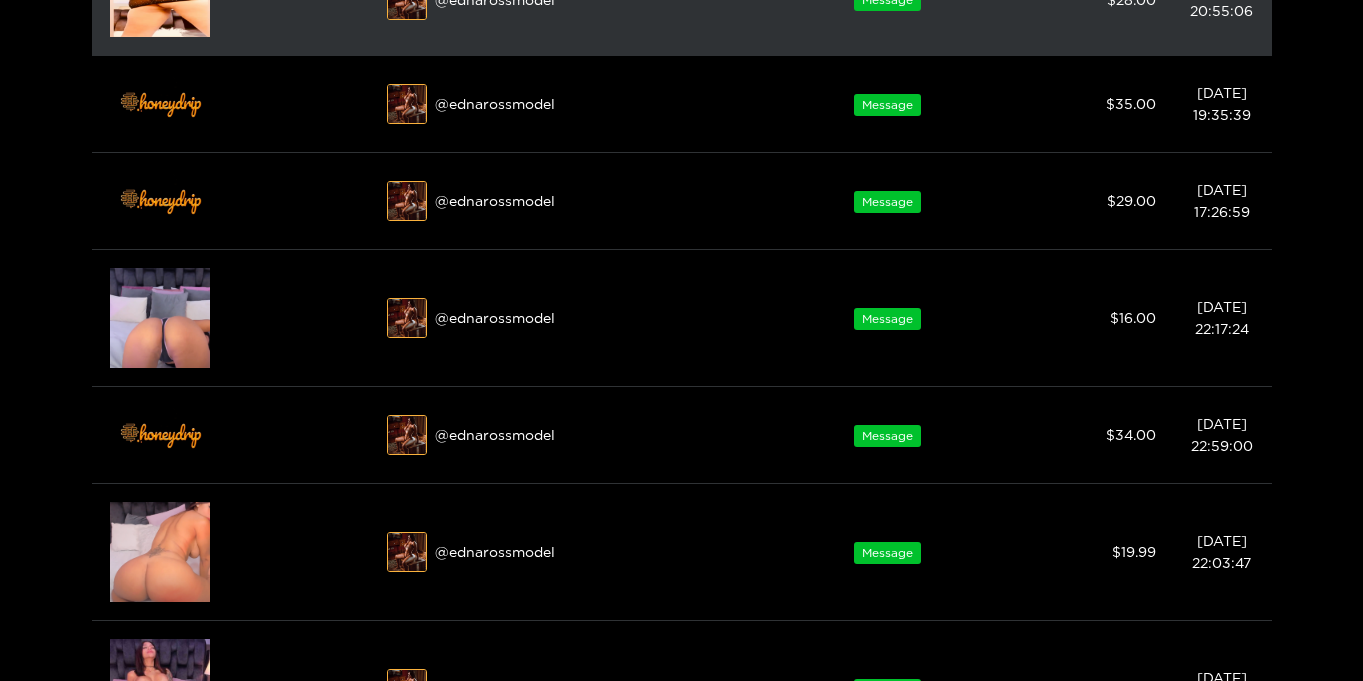 scroll, scrollTop: 948, scrollLeft: 0, axis: vertical 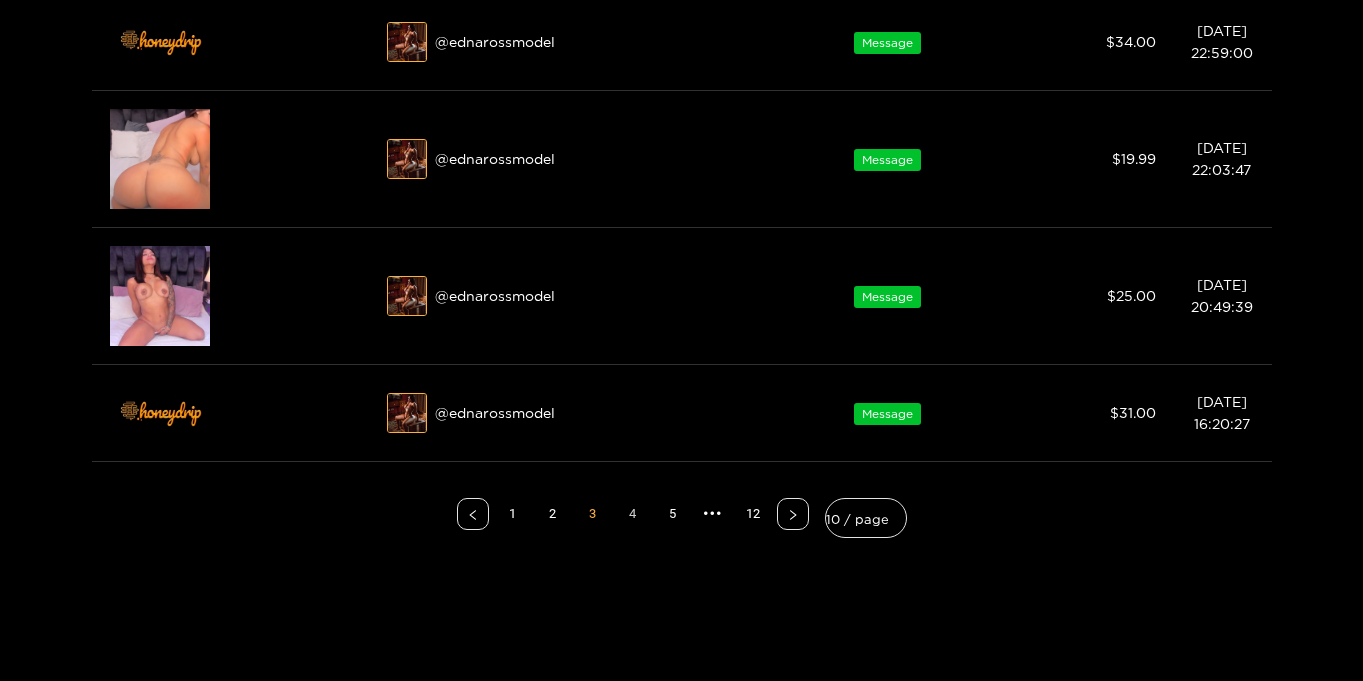 click on "4" at bounding box center [633, 514] 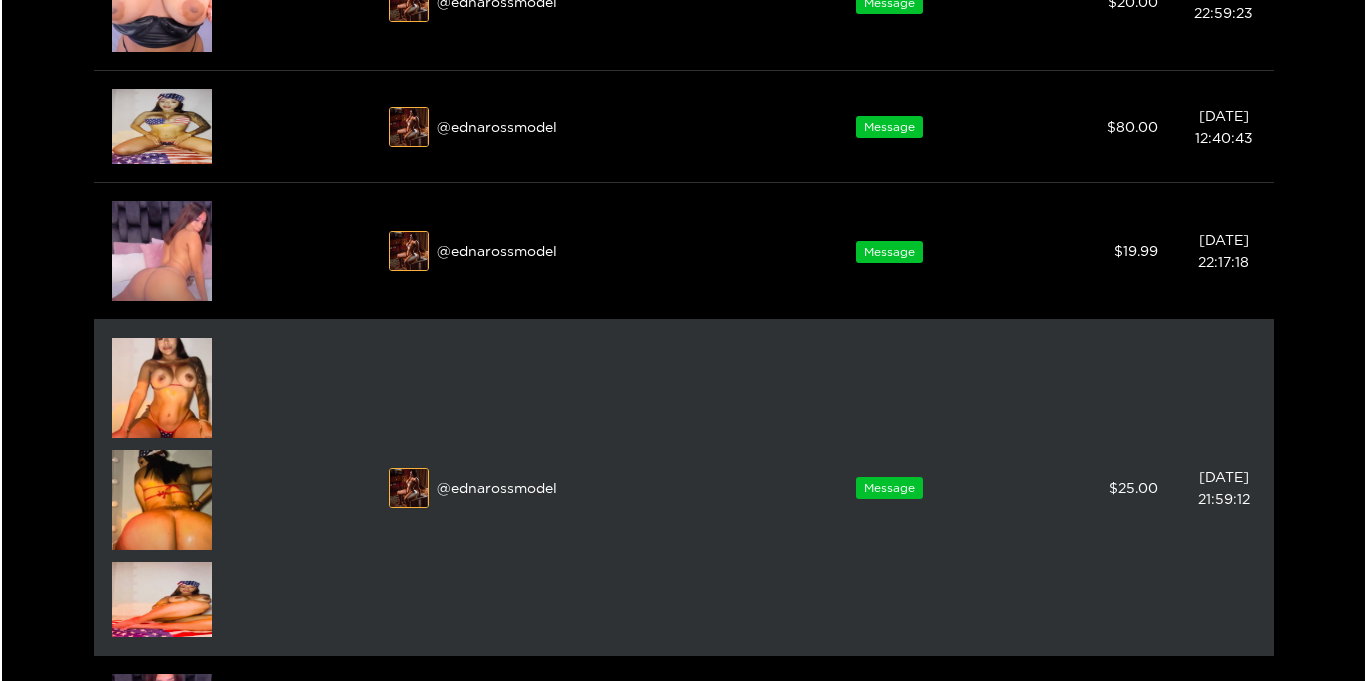scroll, scrollTop: 635, scrollLeft: 0, axis: vertical 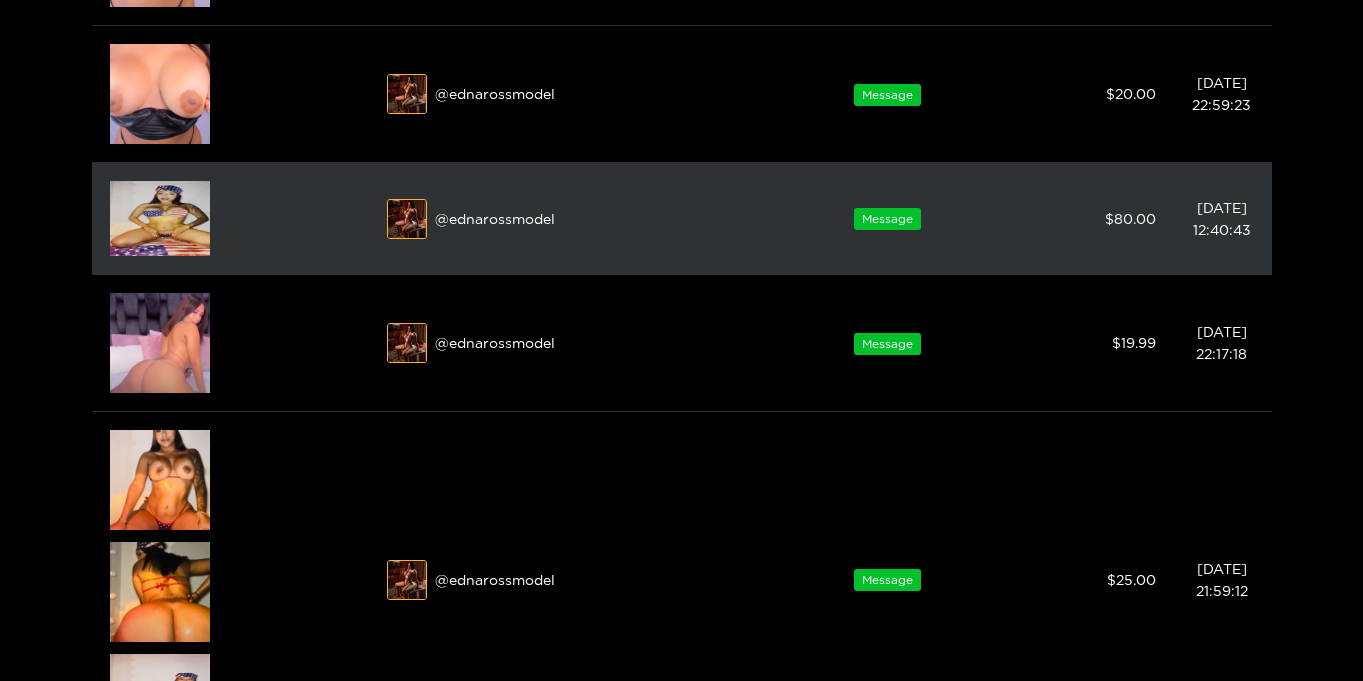 click at bounding box center (160, 218) 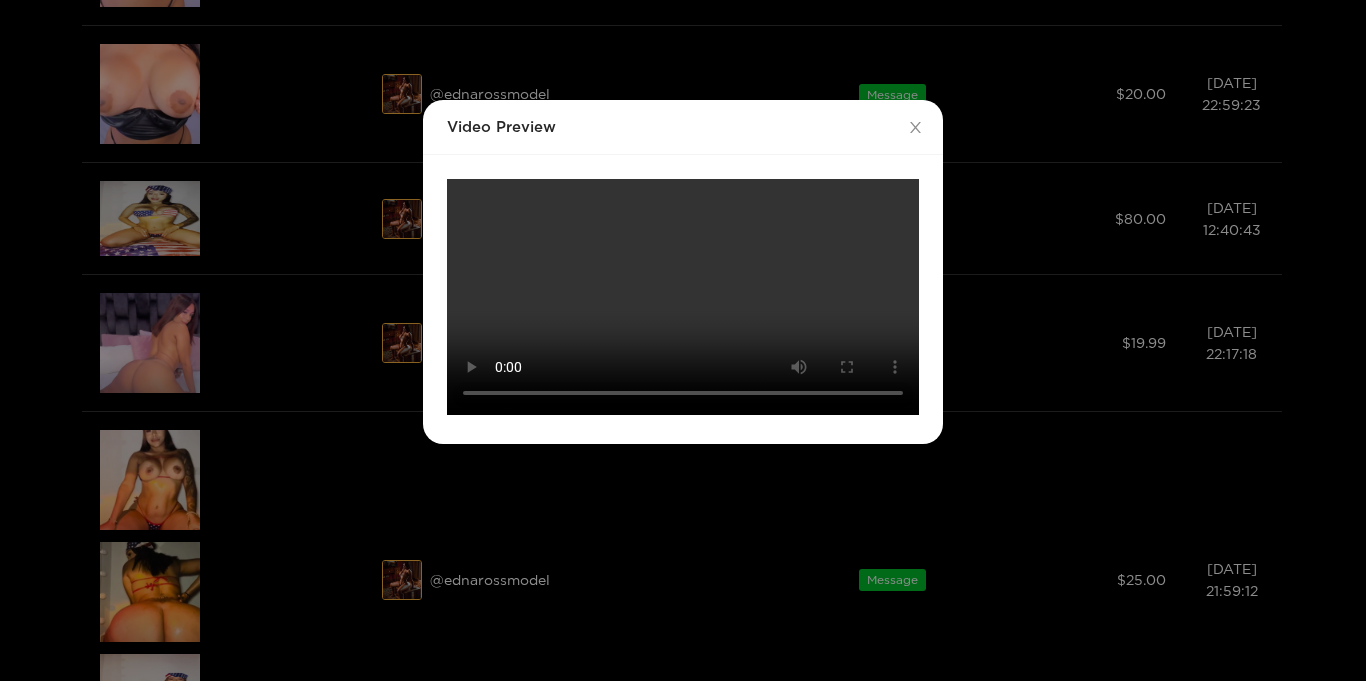 scroll, scrollTop: 391, scrollLeft: 0, axis: vertical 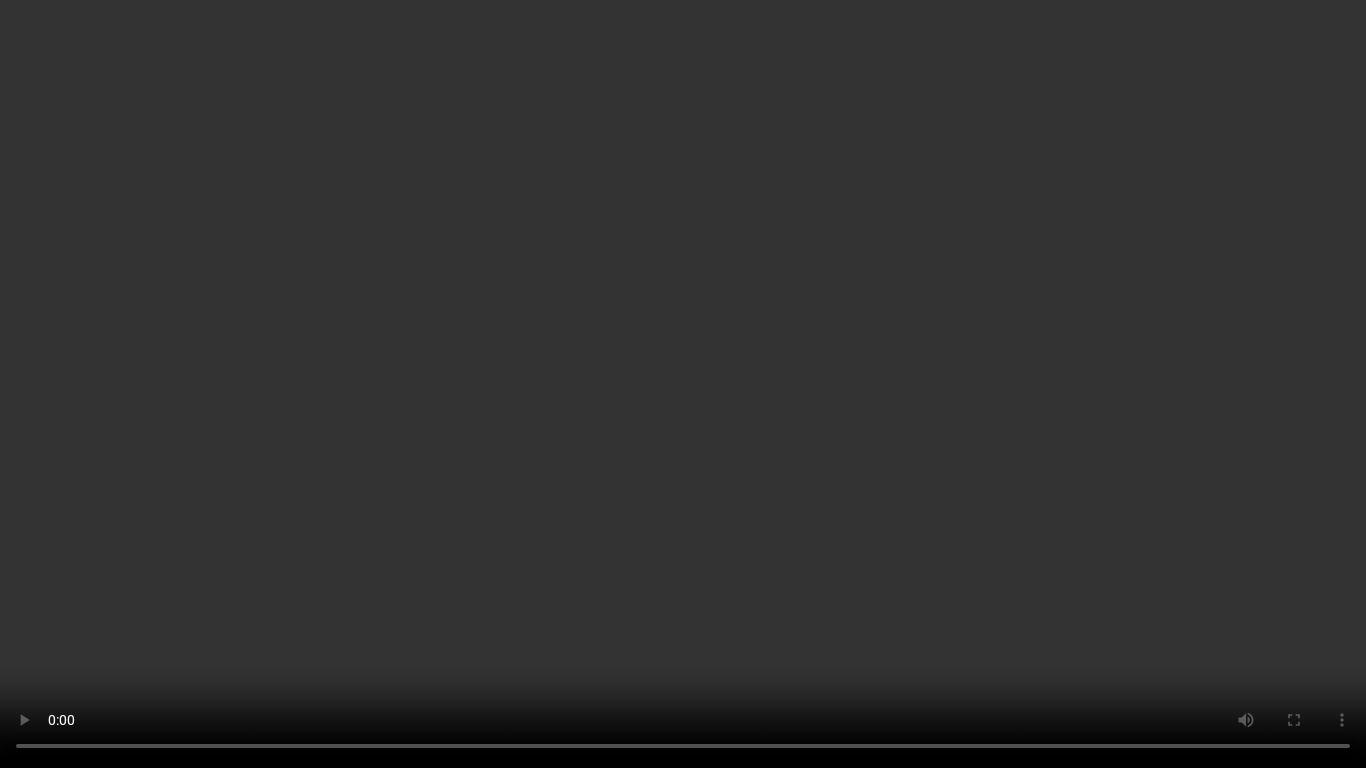click on "Your browser does not support the video tag." at bounding box center [683, 384] 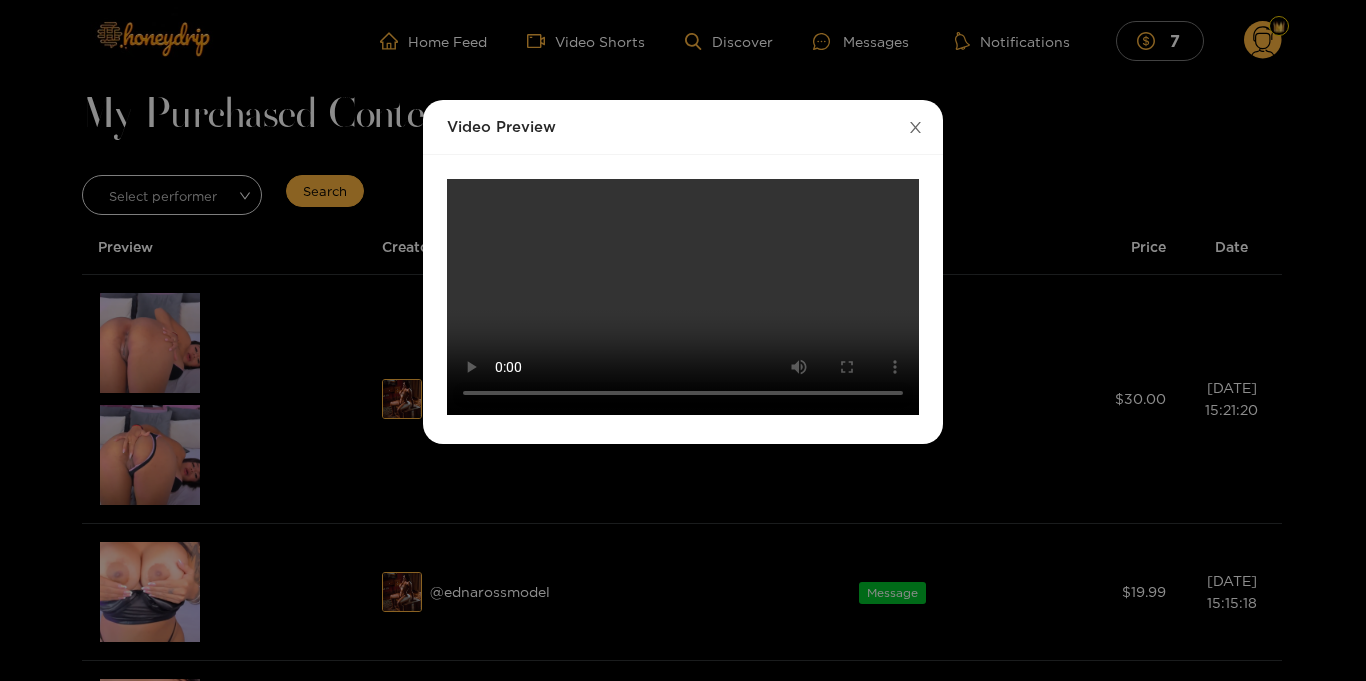 click at bounding box center [915, 128] 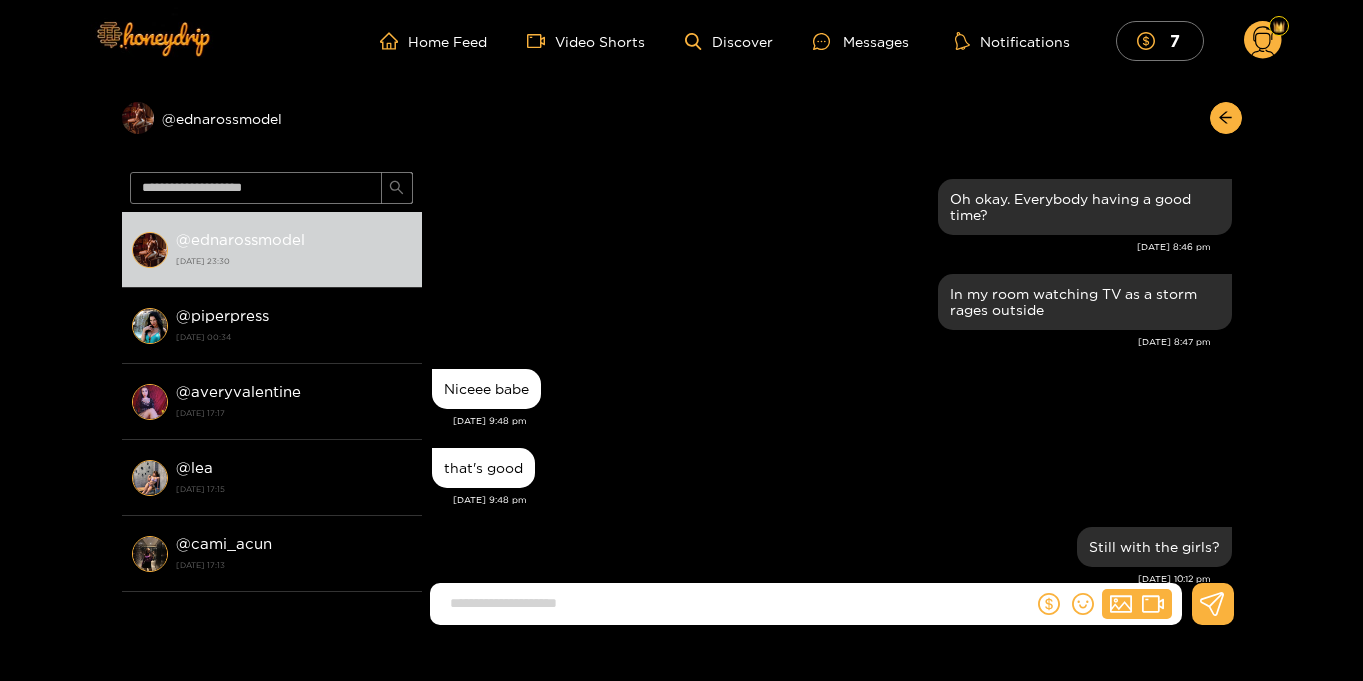 scroll, scrollTop: 0, scrollLeft: 0, axis: both 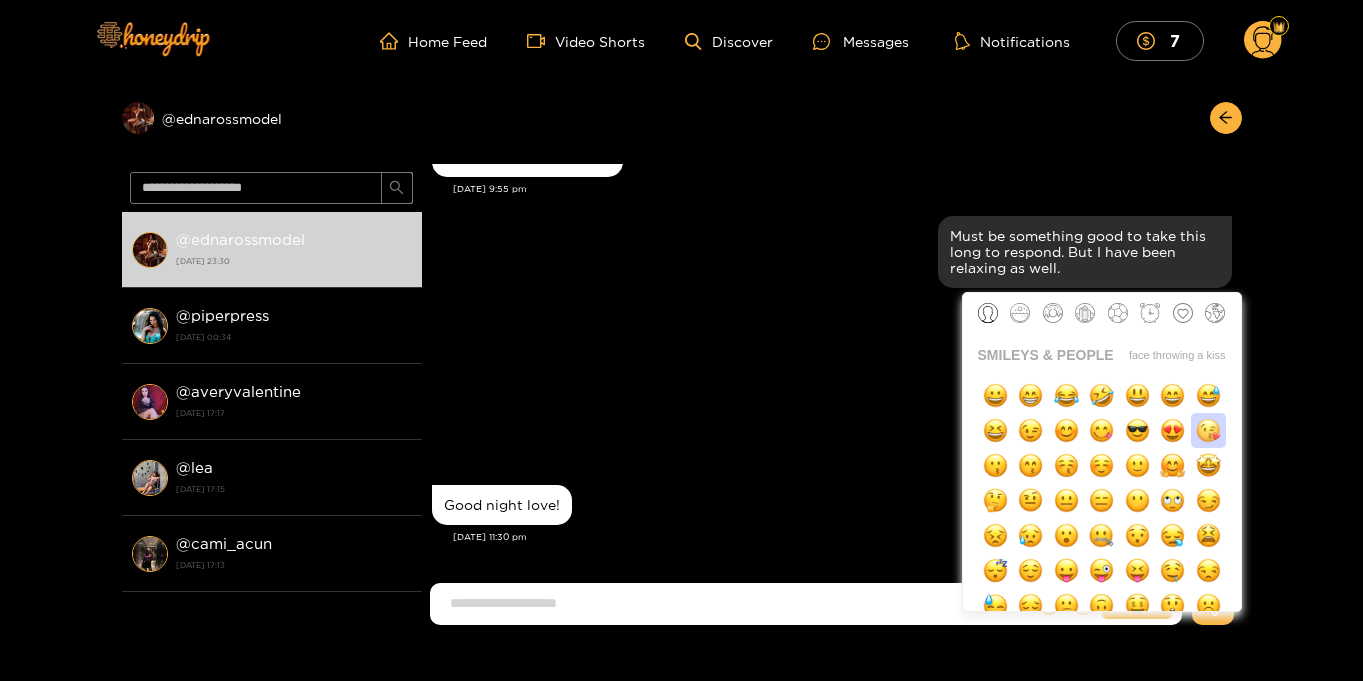 click at bounding box center [1208, 430] 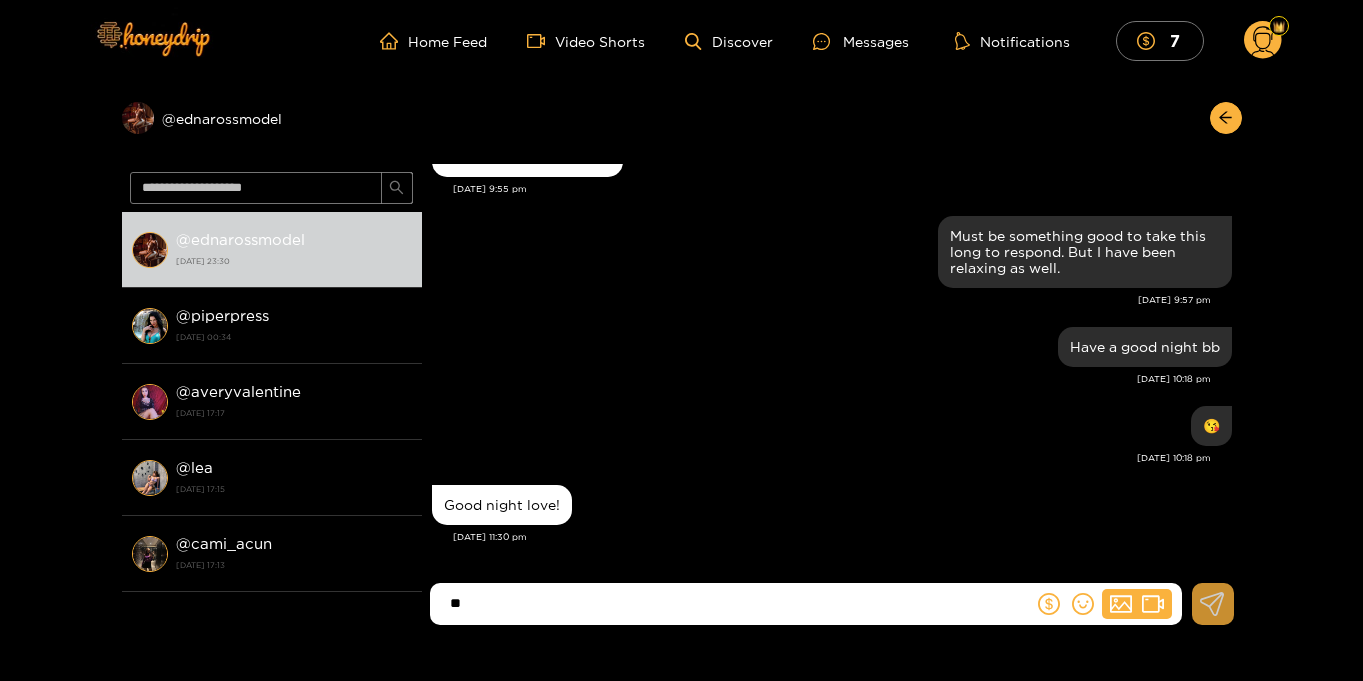 click 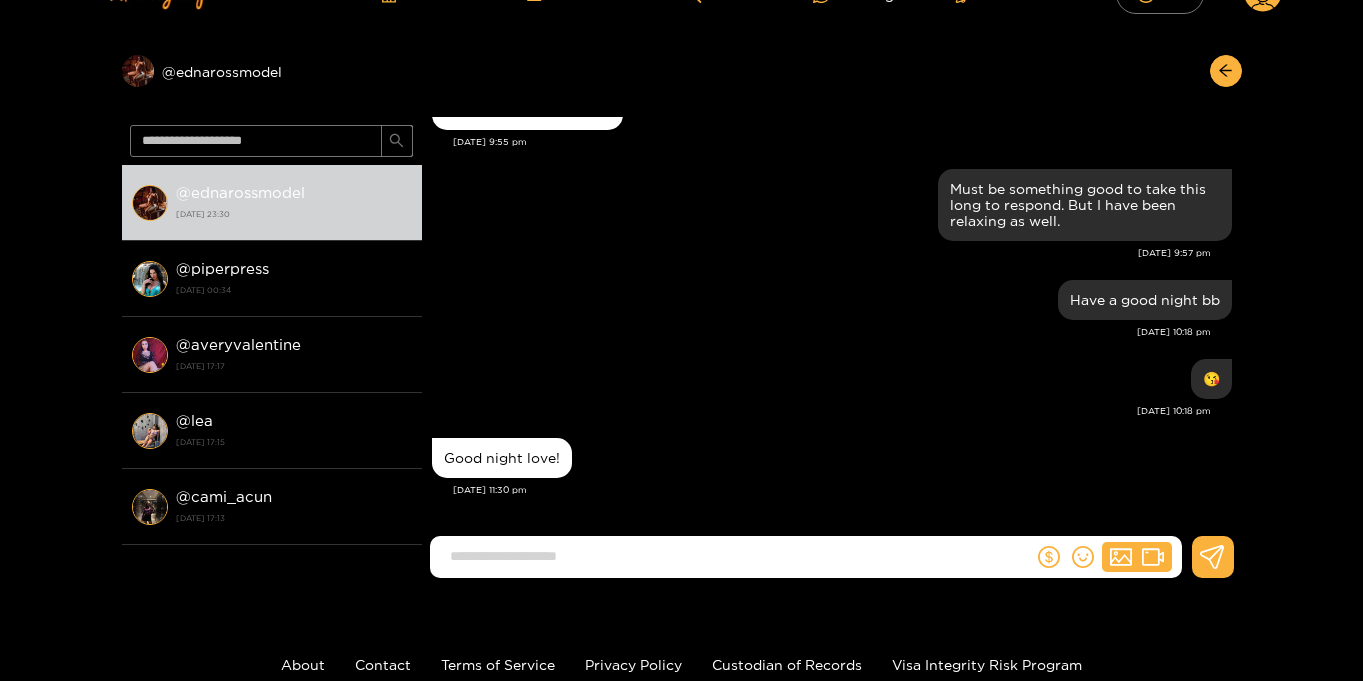 scroll, scrollTop: 0, scrollLeft: 0, axis: both 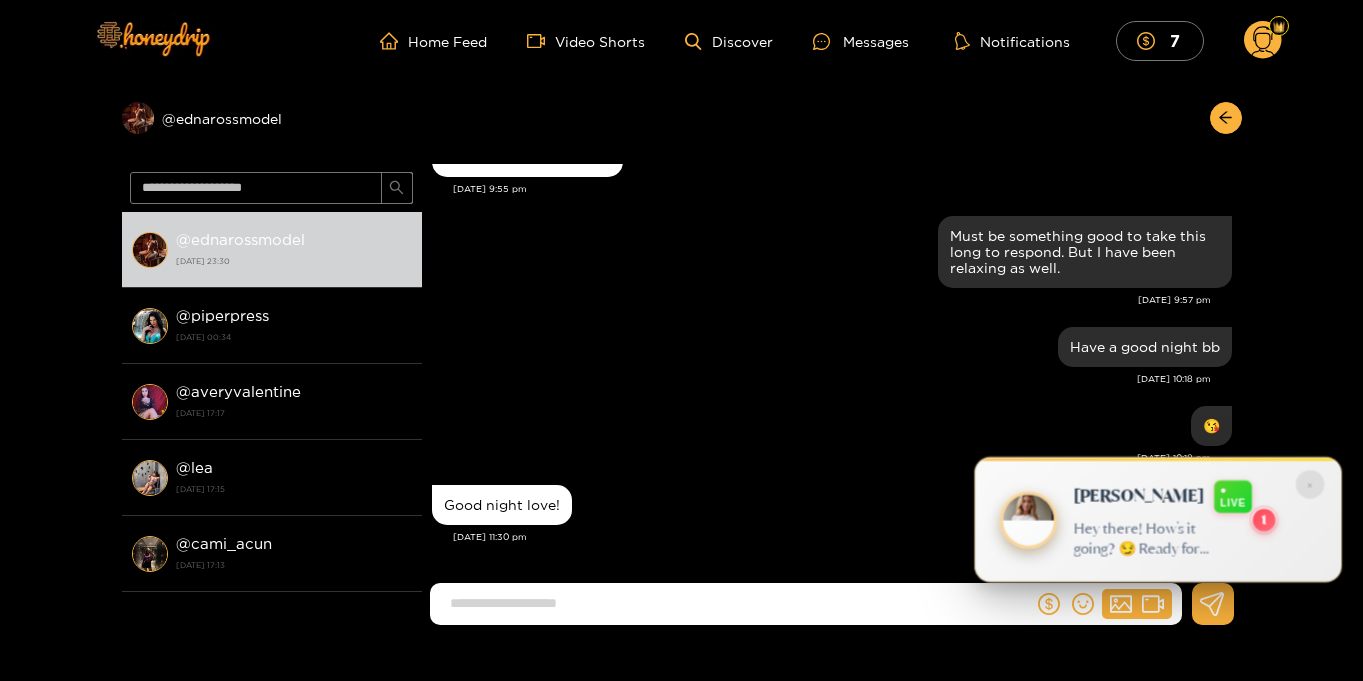 click on "Hey there! How's it going? 😏 Ready for some naughty fun with me? 🥵💋" at bounding box center [1154, 539] 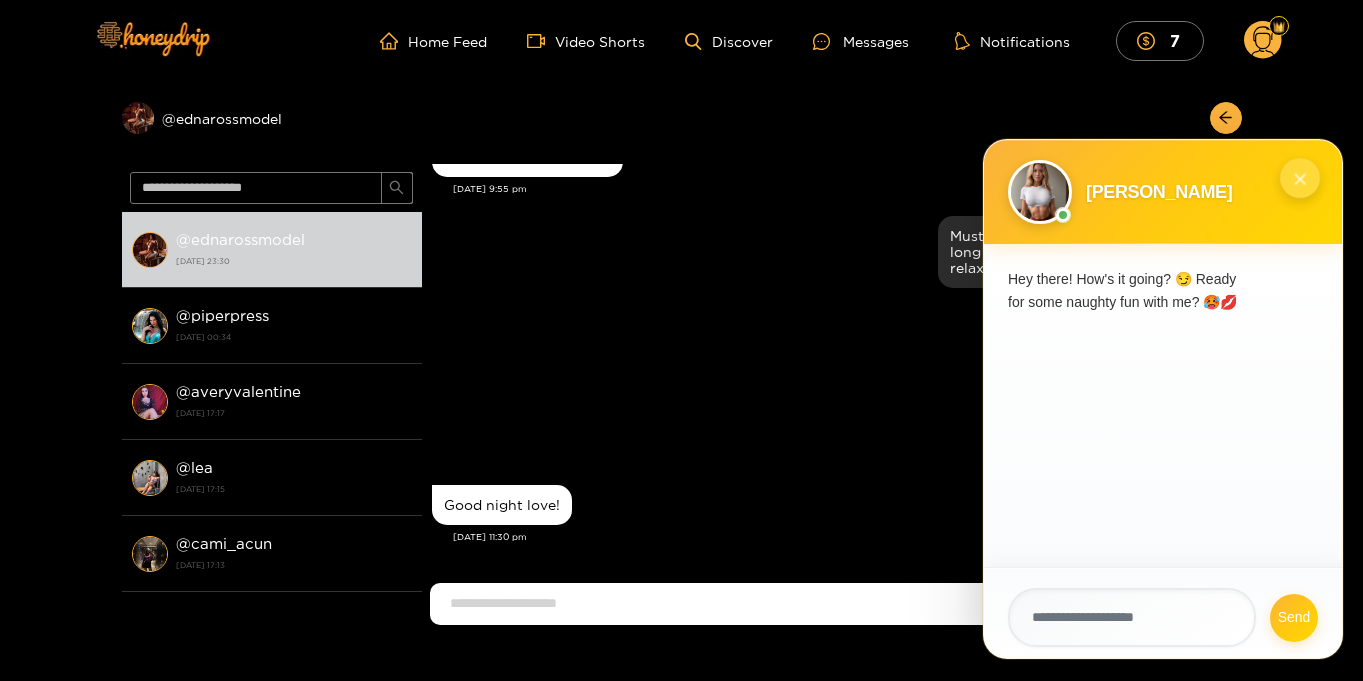 click on "×" at bounding box center [1300, 178] 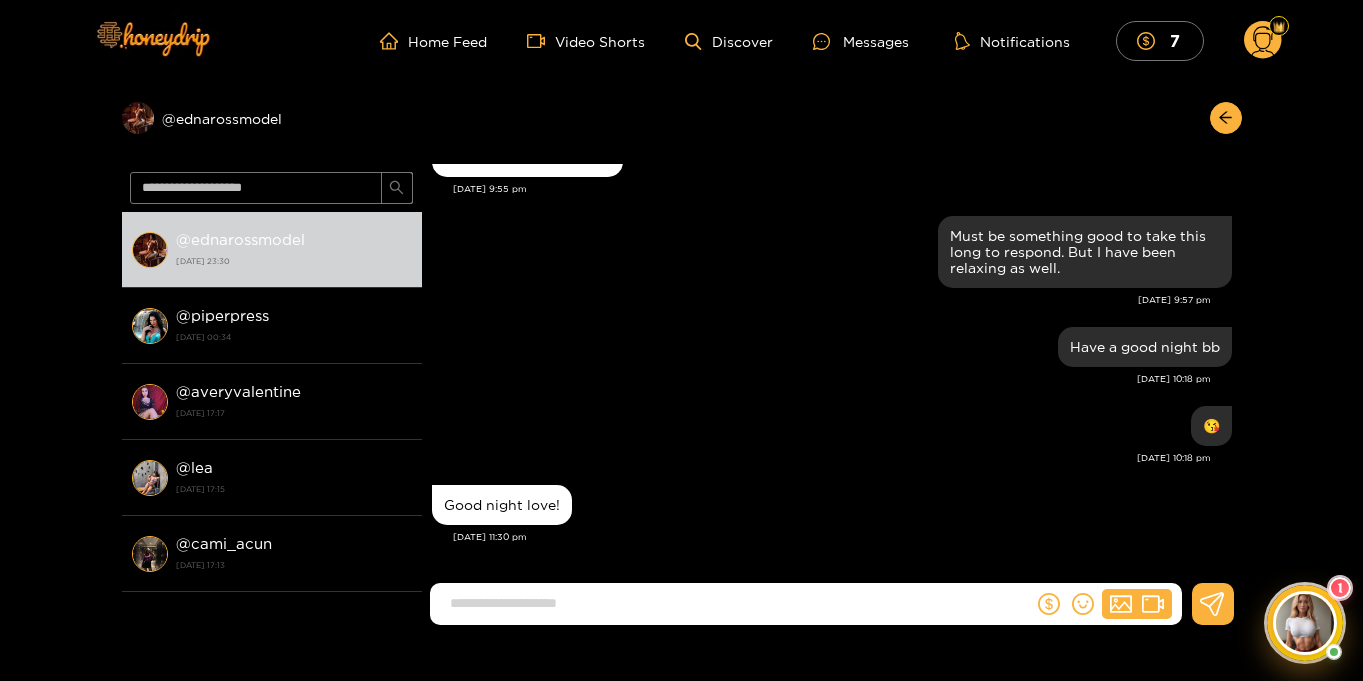 scroll, scrollTop: 2, scrollLeft: 0, axis: vertical 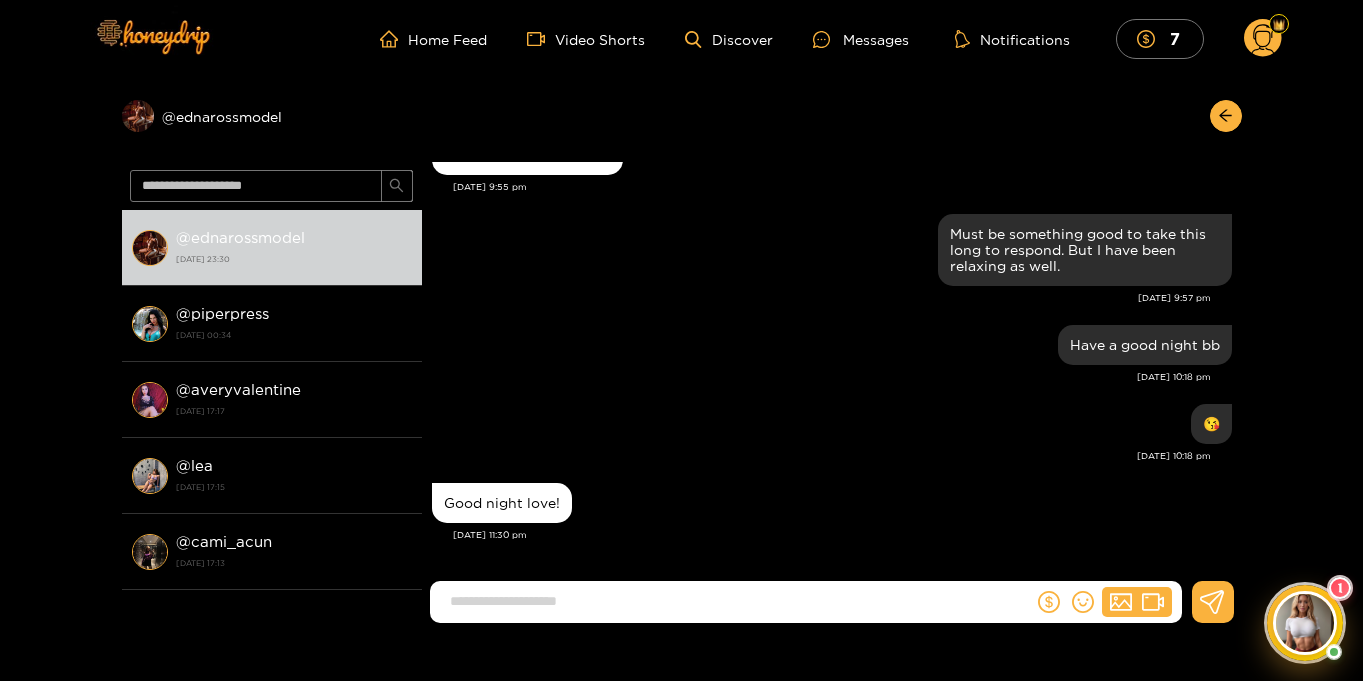 click 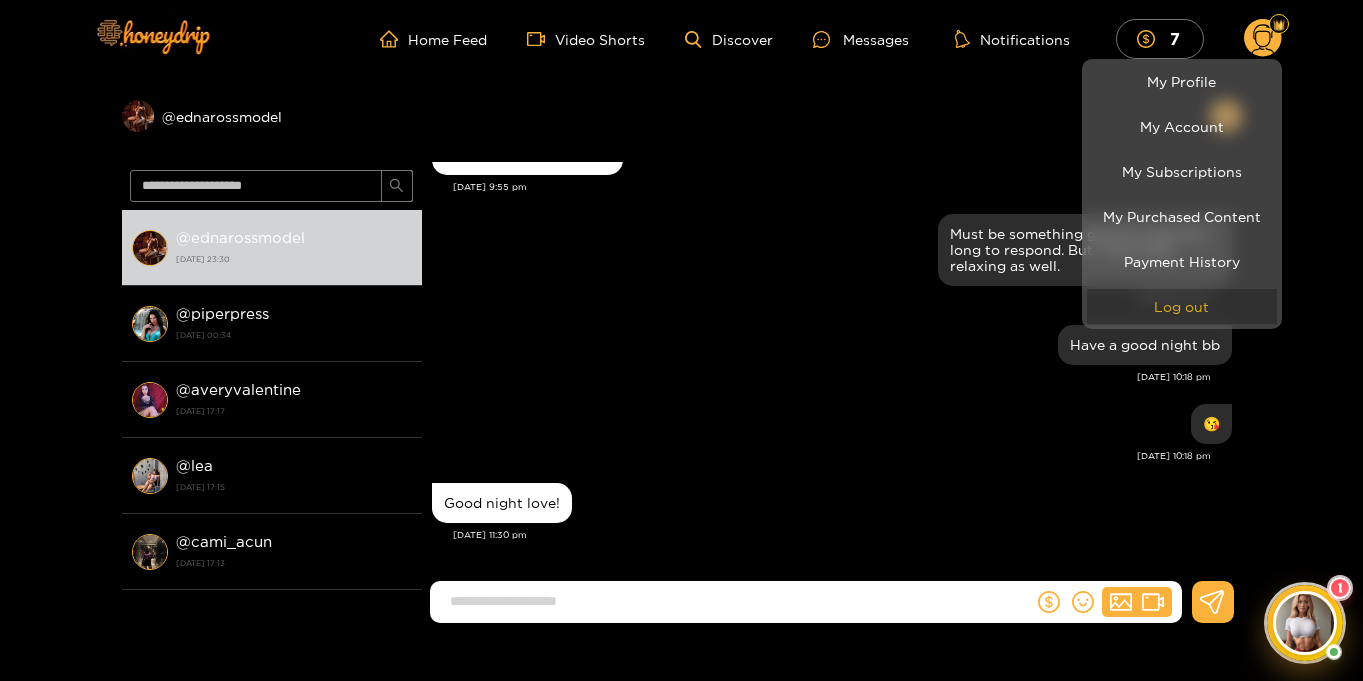 click on "Log out" at bounding box center (1182, 306) 